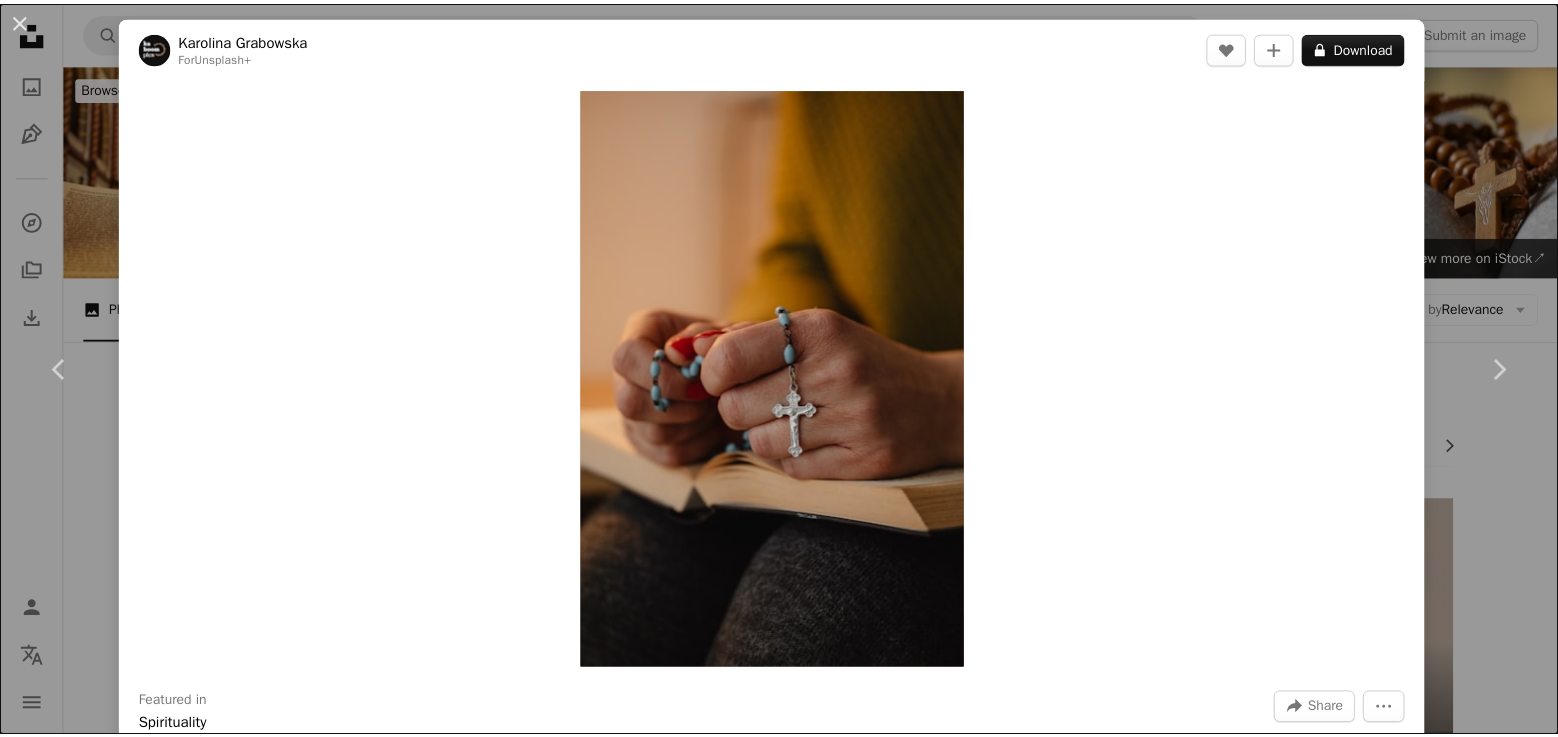 scroll, scrollTop: 2845, scrollLeft: 0, axis: vertical 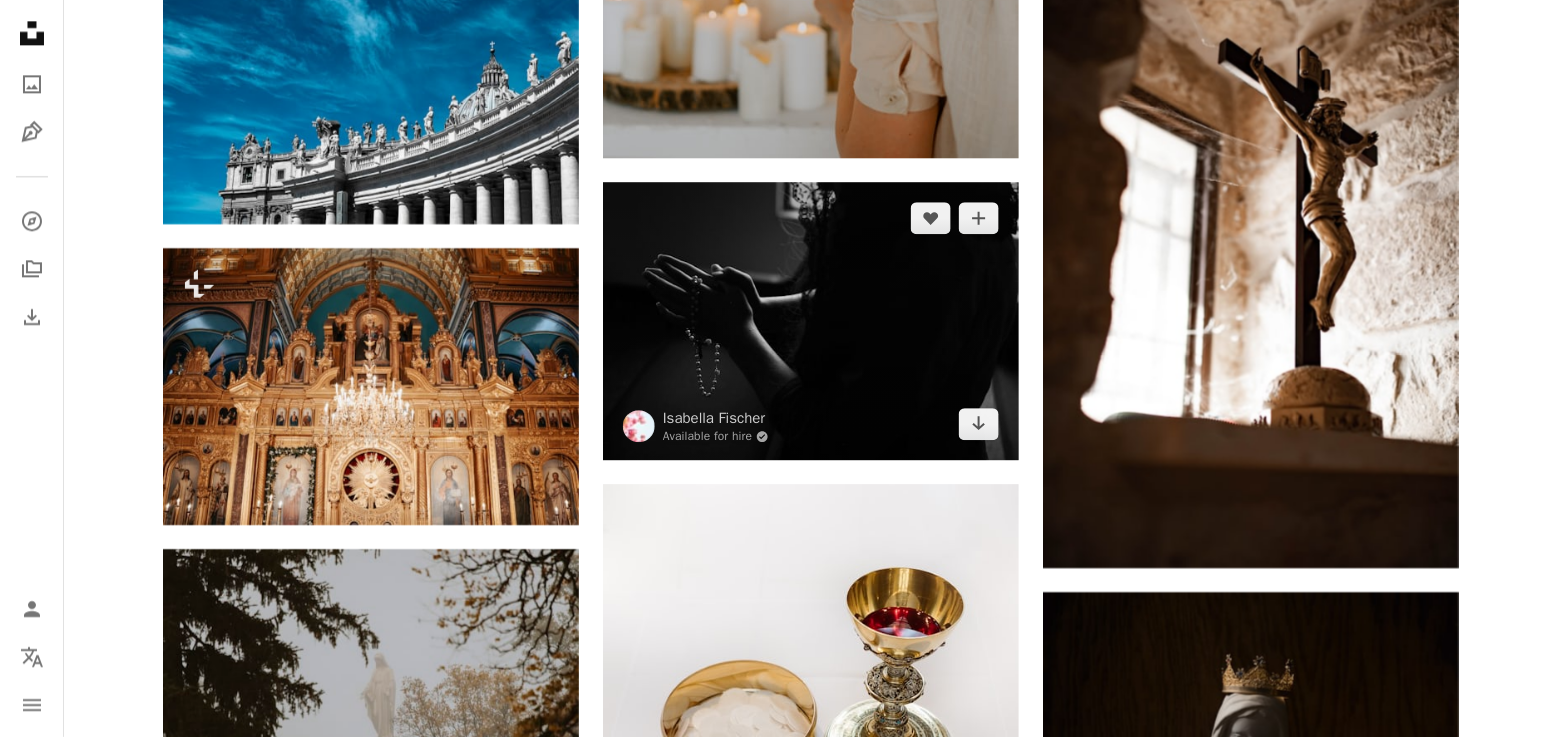 click at bounding box center (811, 321) 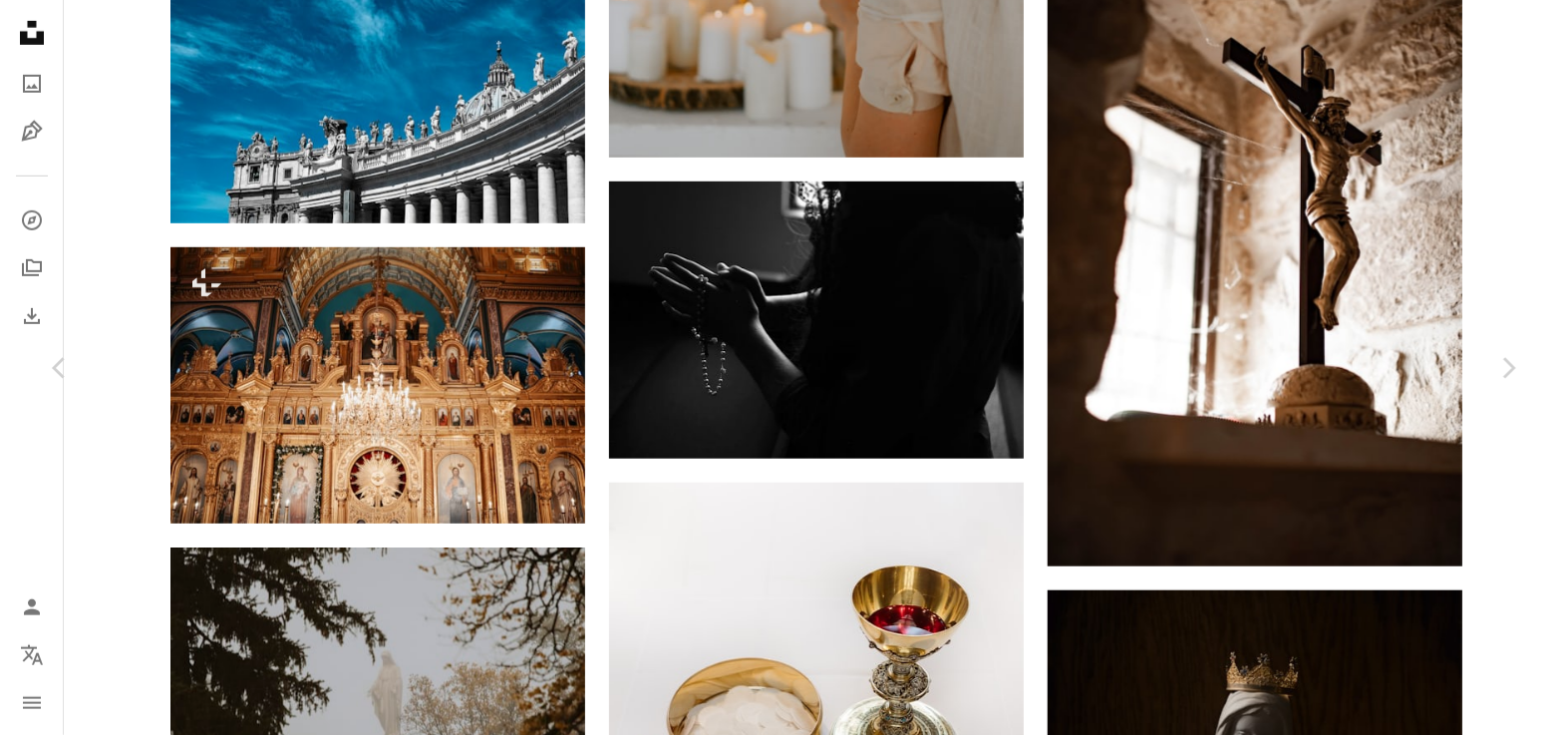 click on "Chevron down" 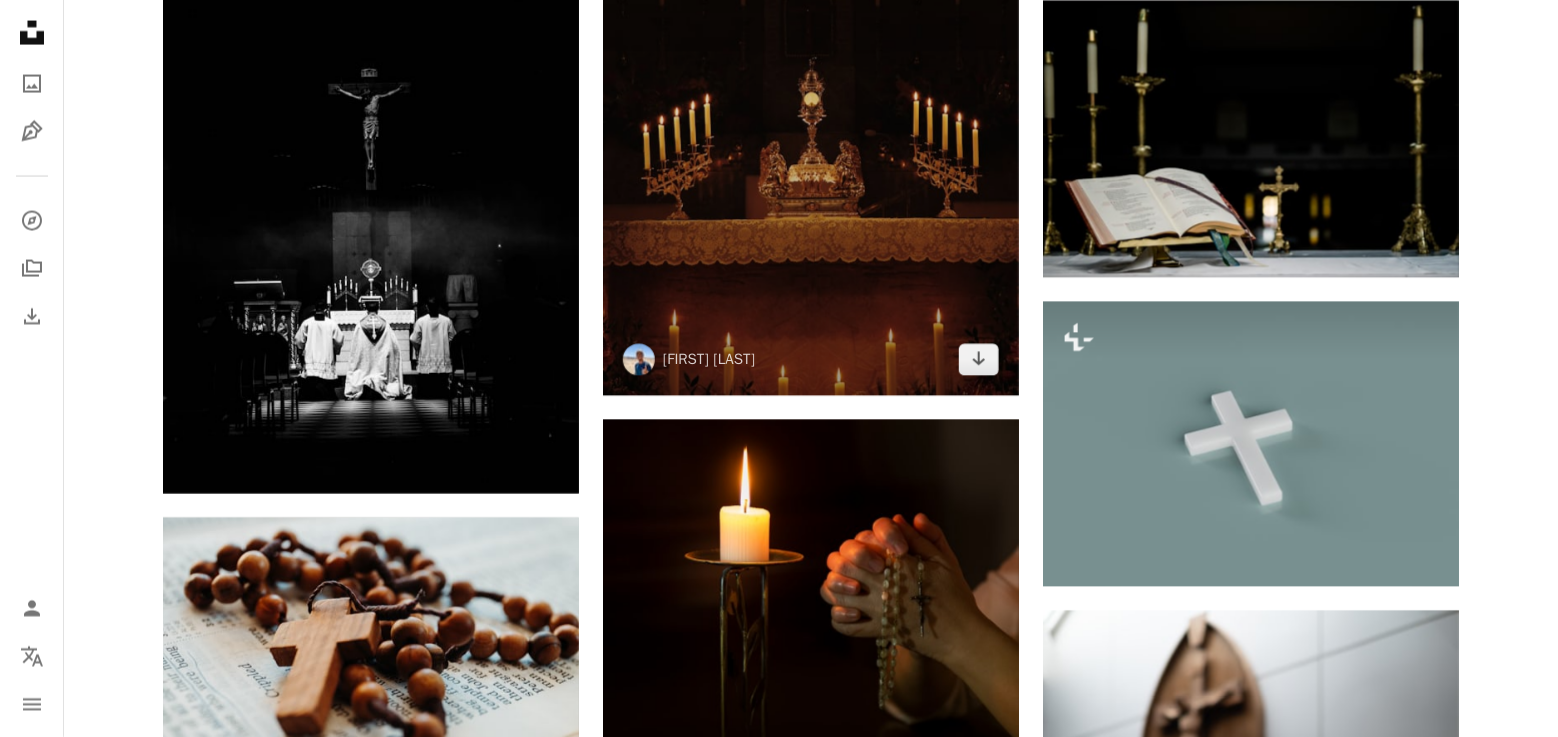scroll, scrollTop: 8311, scrollLeft: 0, axis: vertical 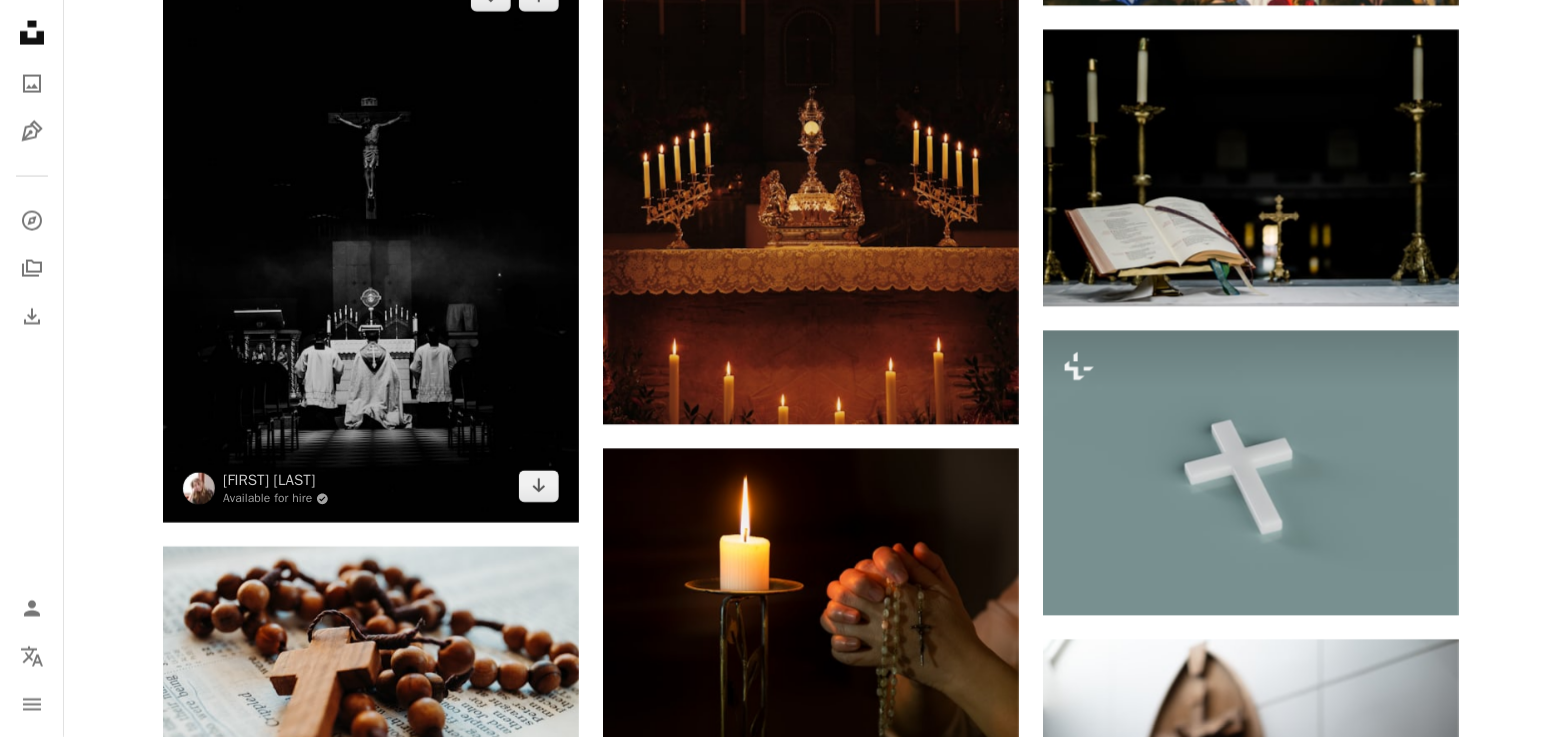 click at bounding box center (371, 241) 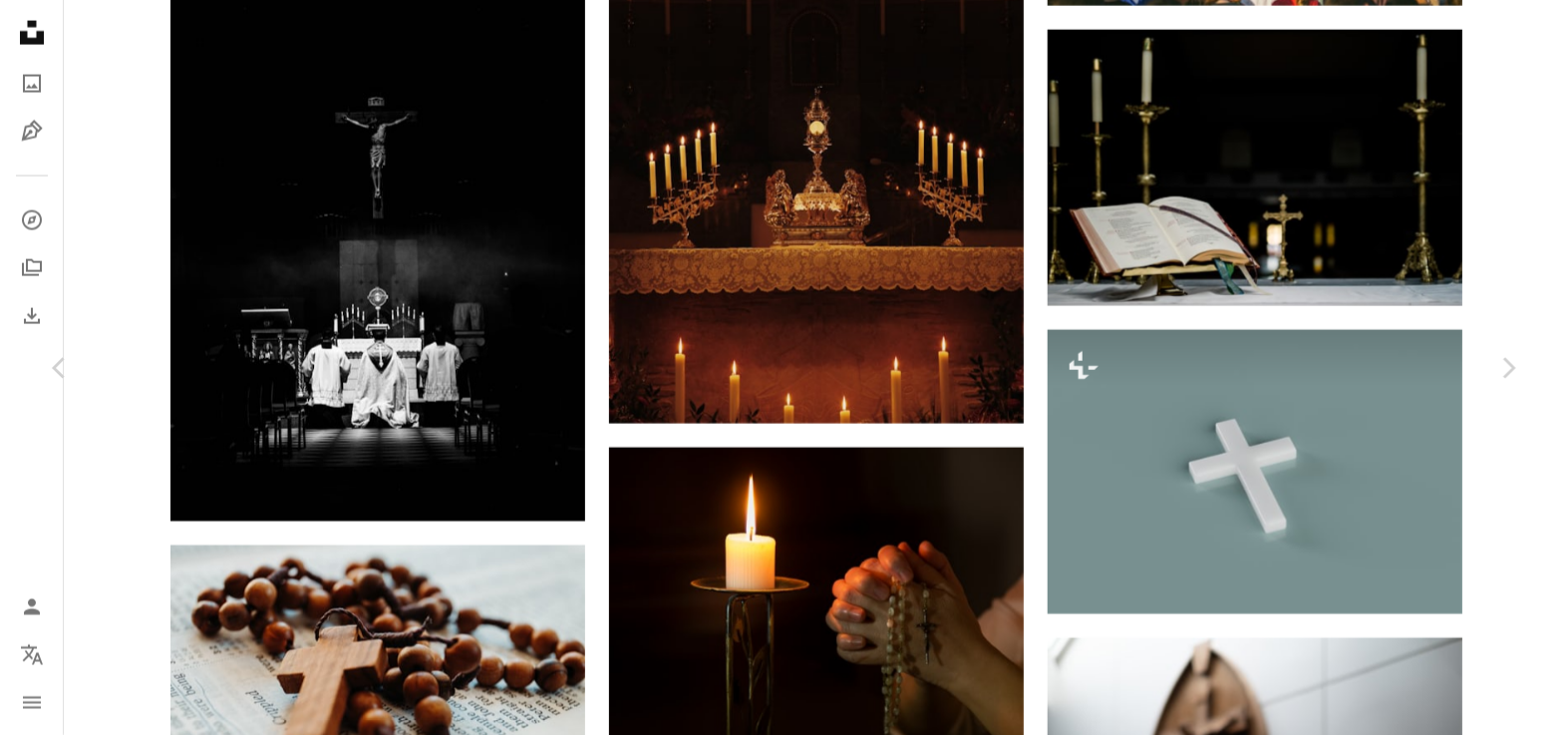 click on "Chevron down" 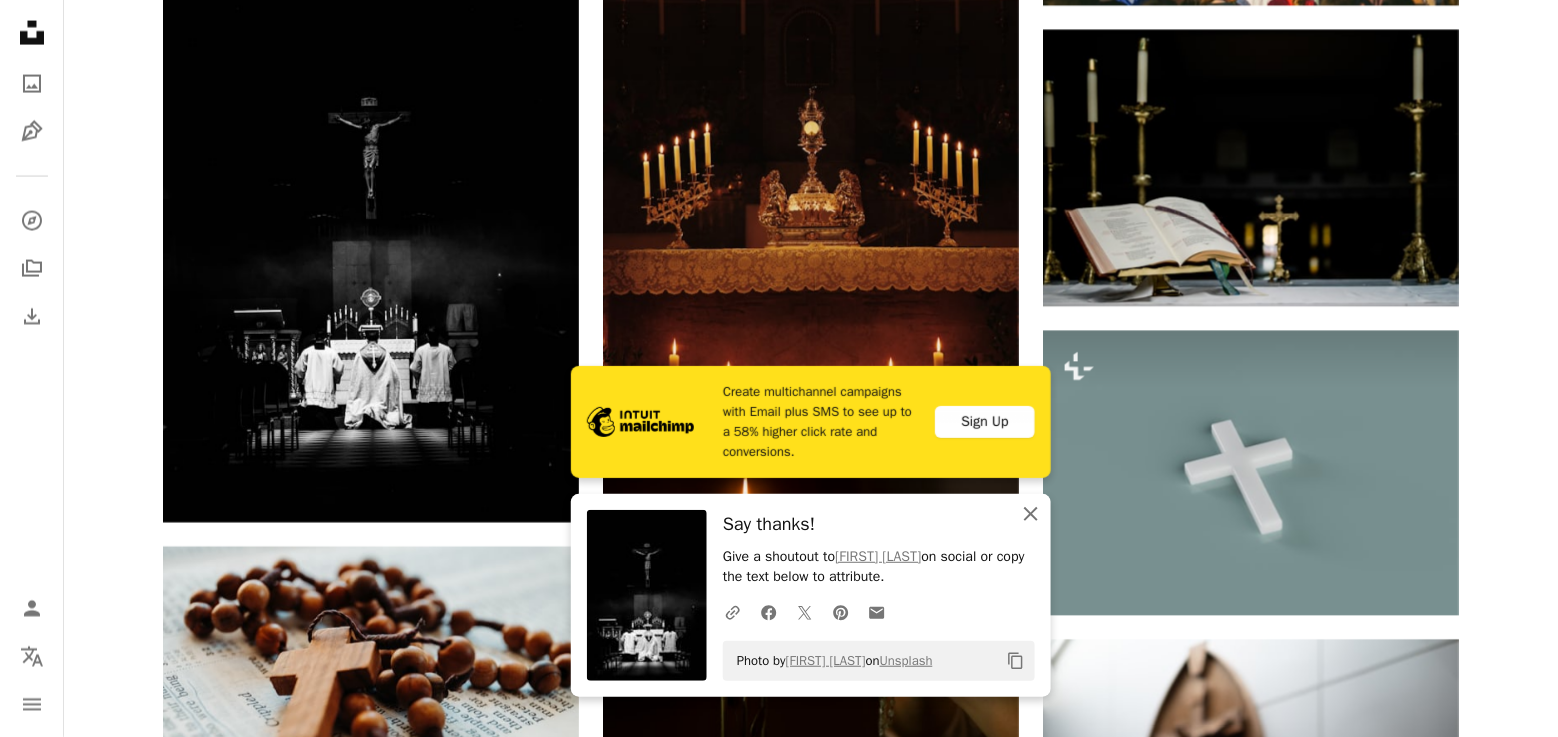 click 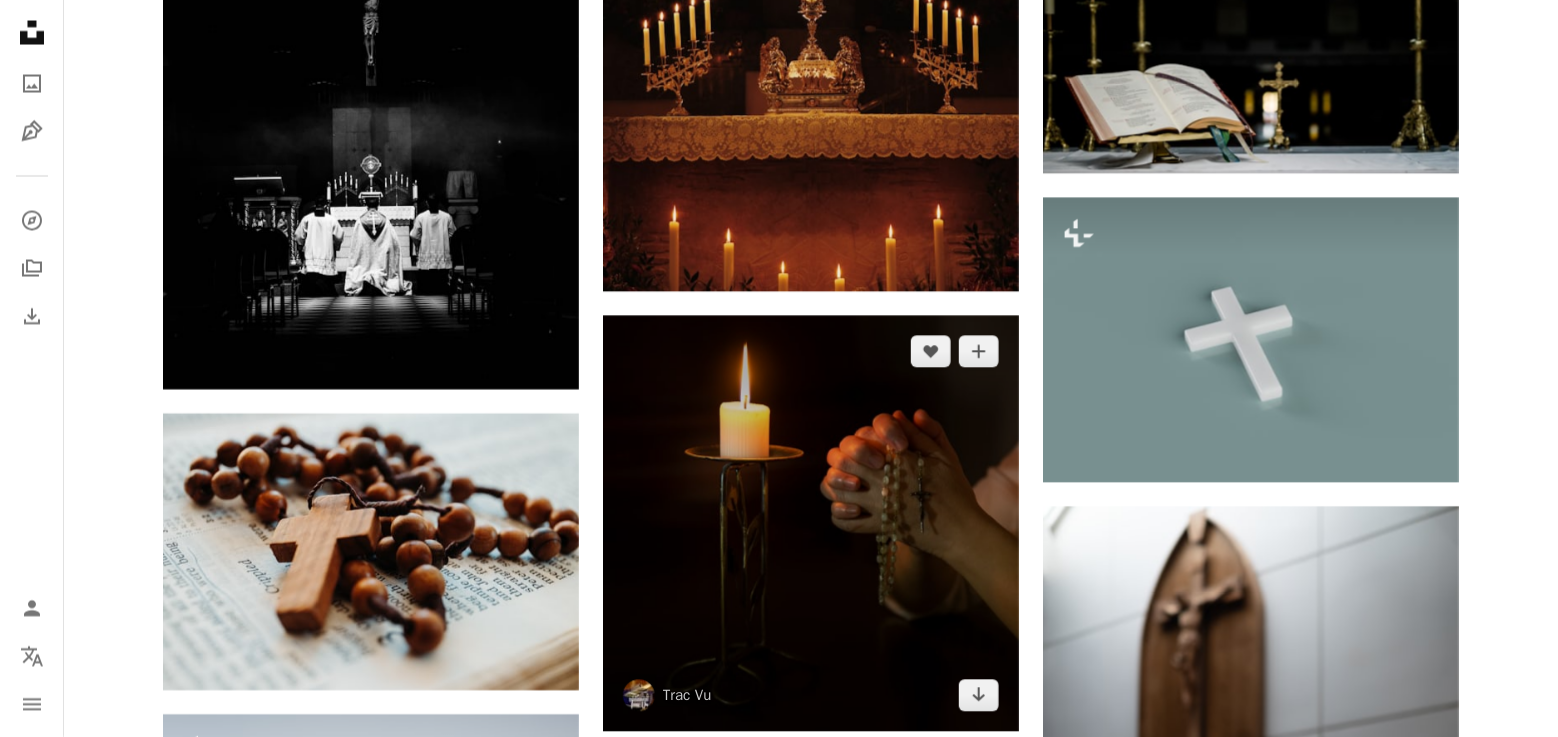 scroll, scrollTop: 8545, scrollLeft: 0, axis: vertical 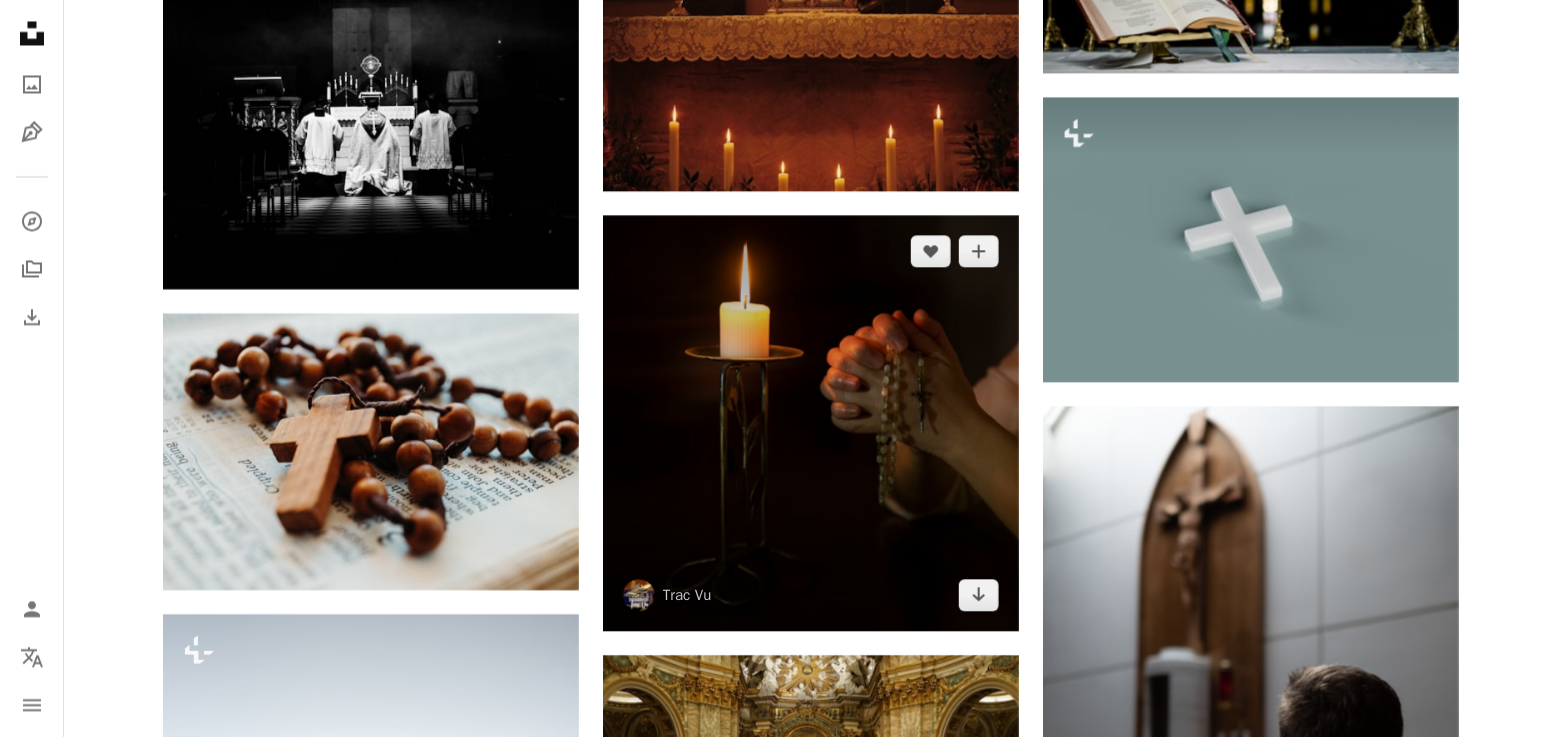 click at bounding box center (811, 423) 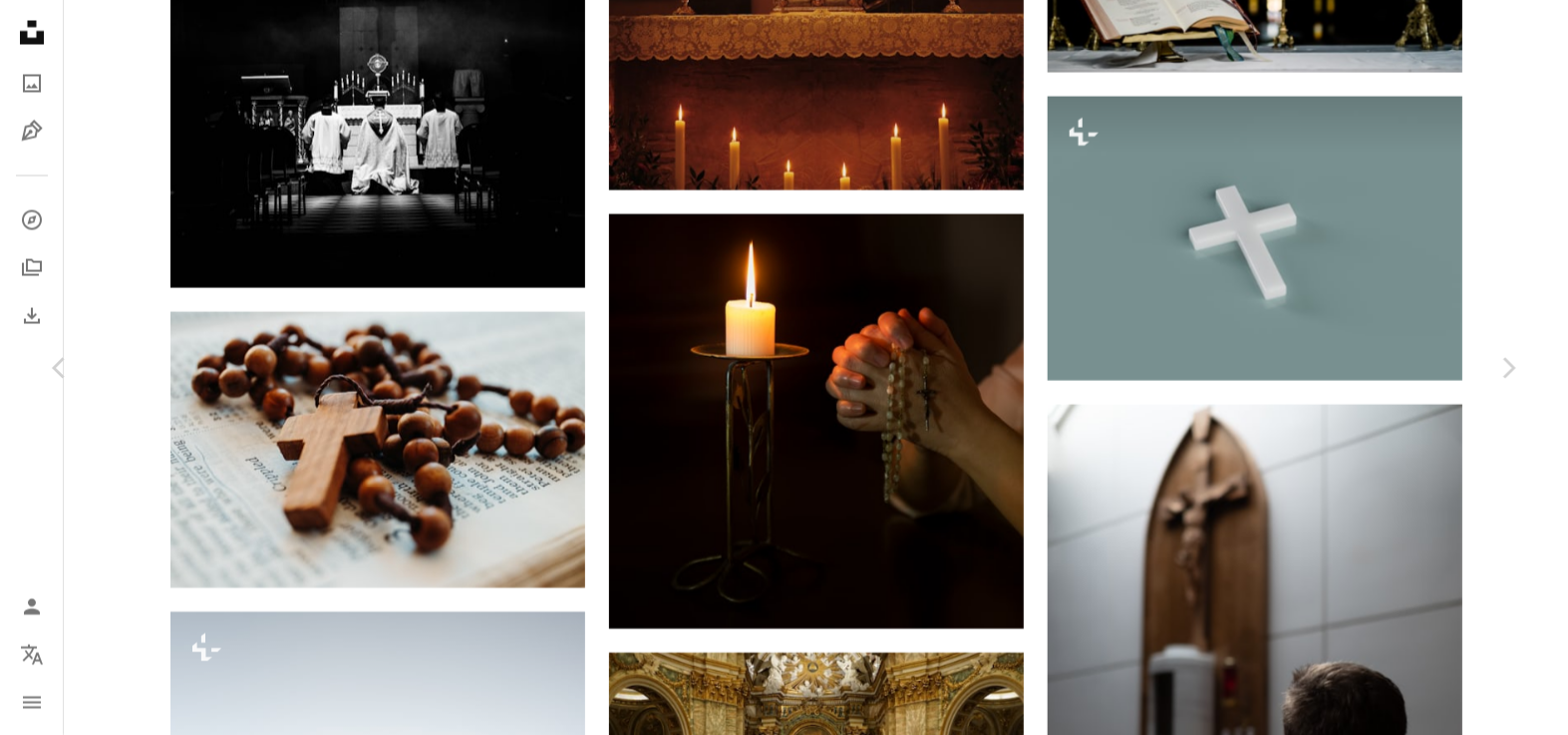 click on "Chevron down" 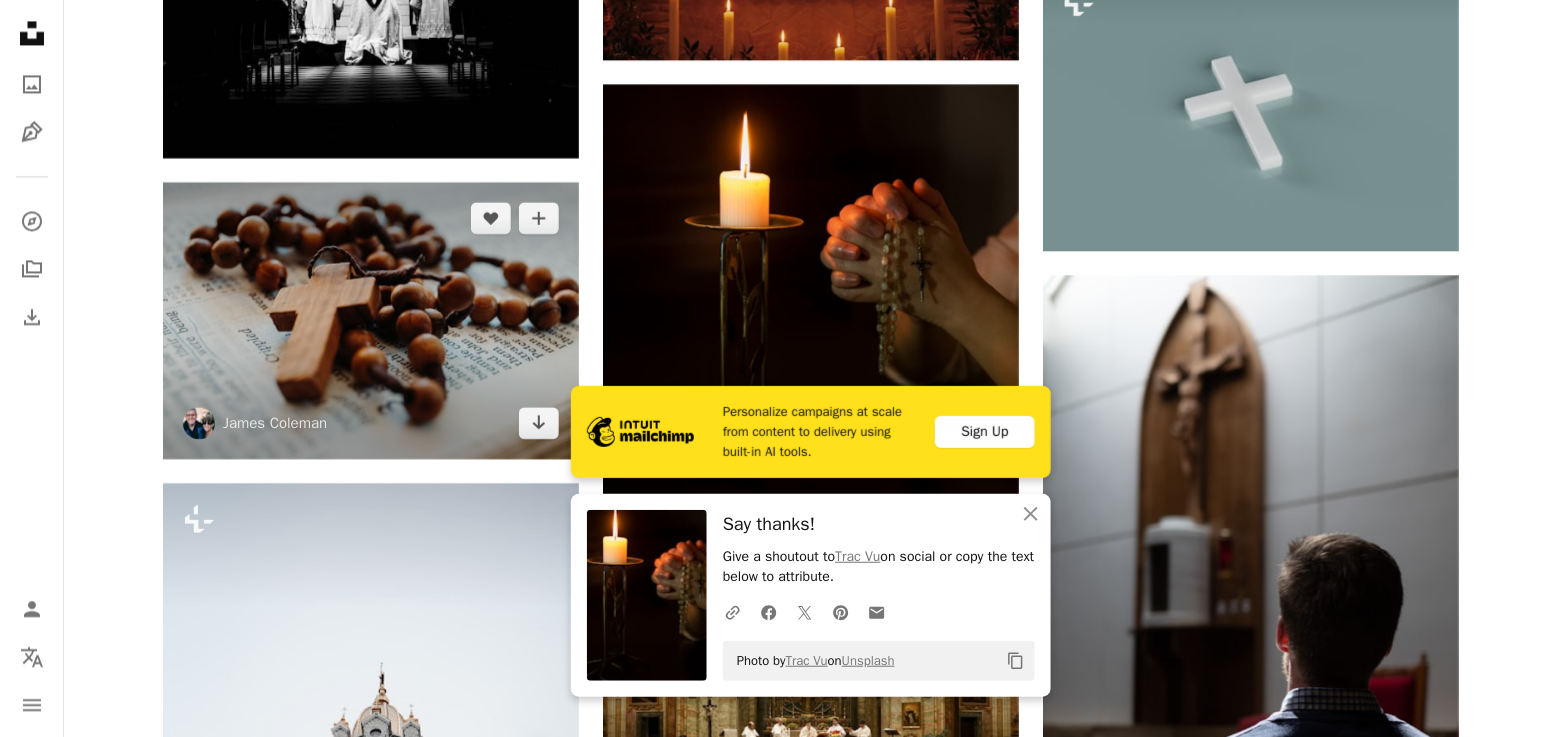scroll, scrollTop: 8678, scrollLeft: 0, axis: vertical 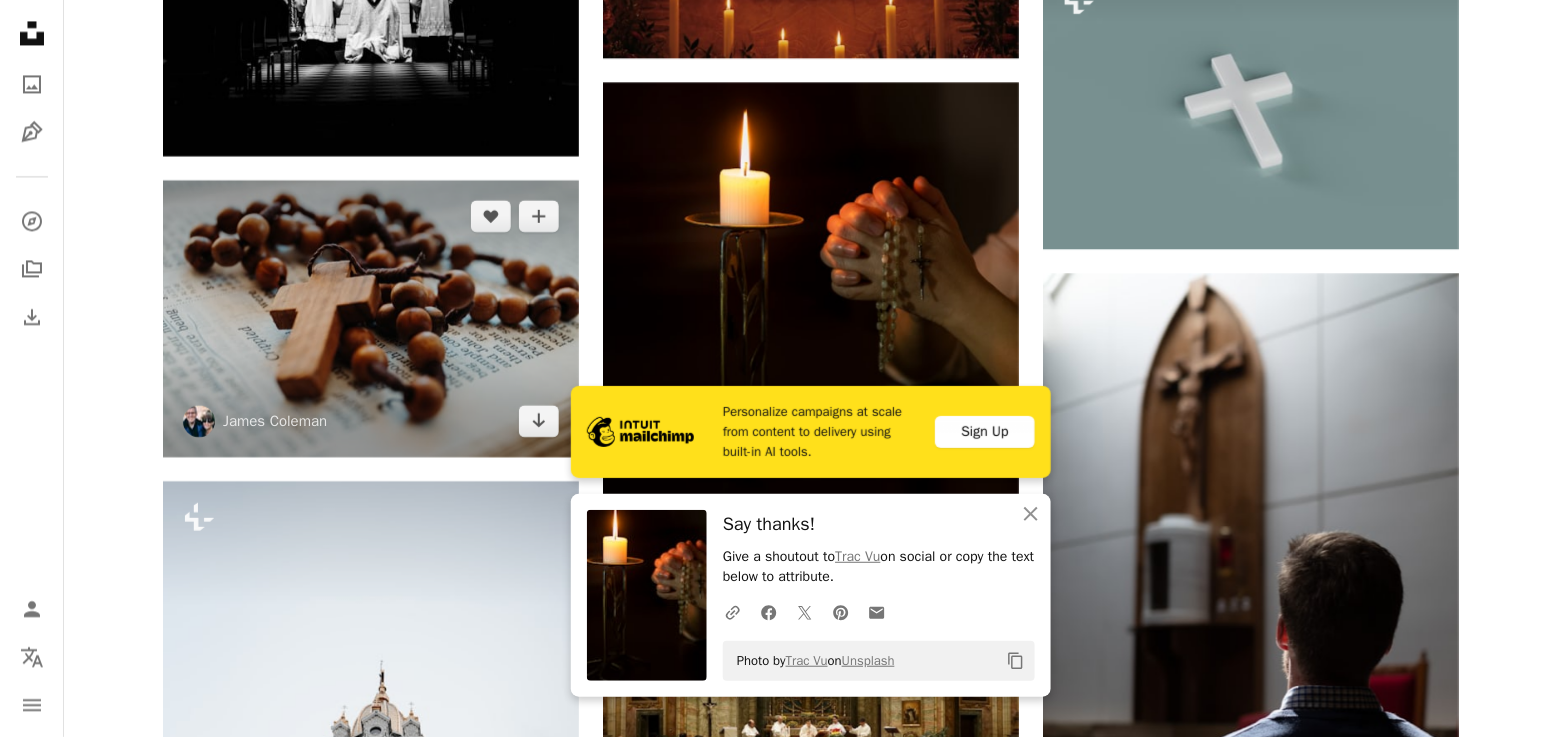 click at bounding box center (371, 318) 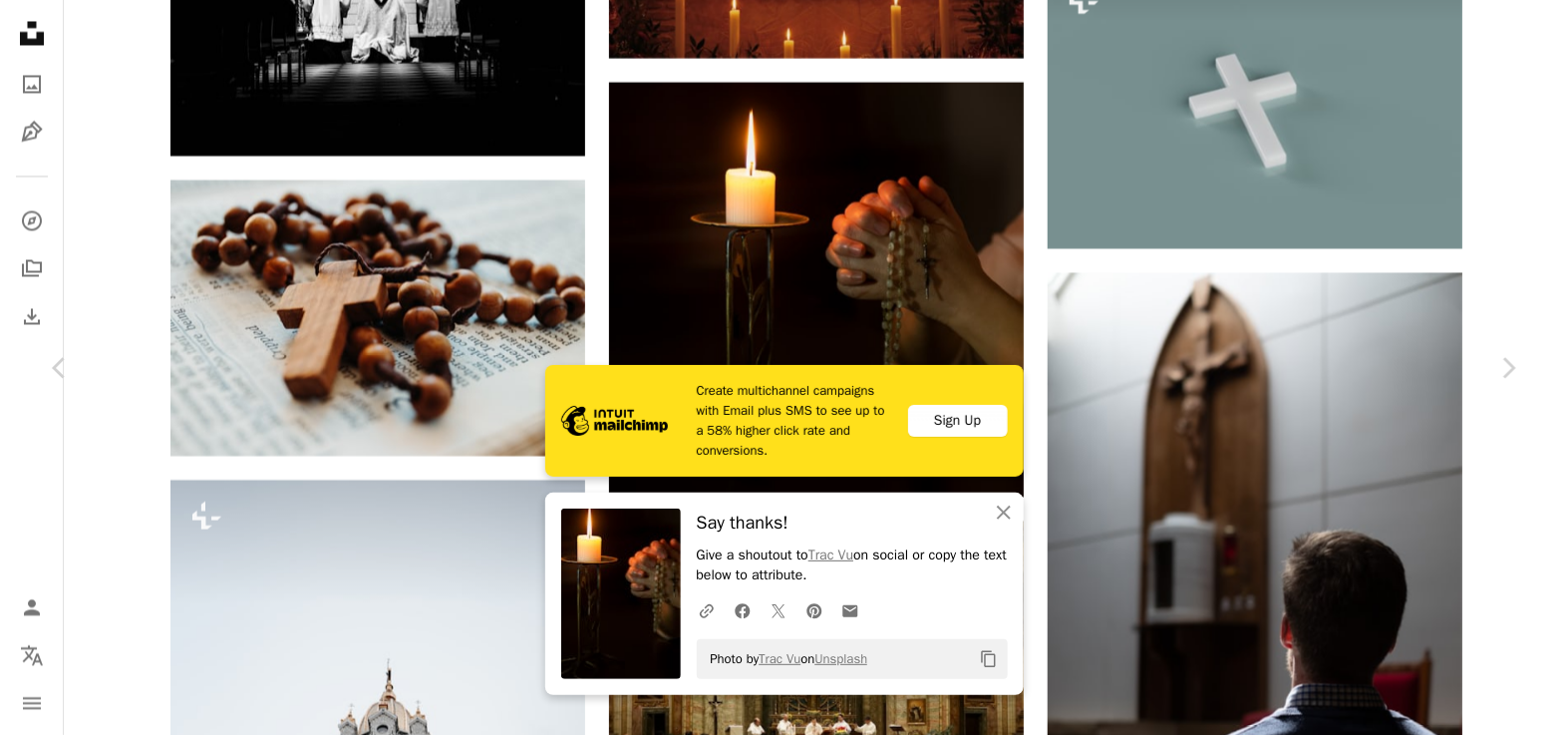click on "Chevron down" 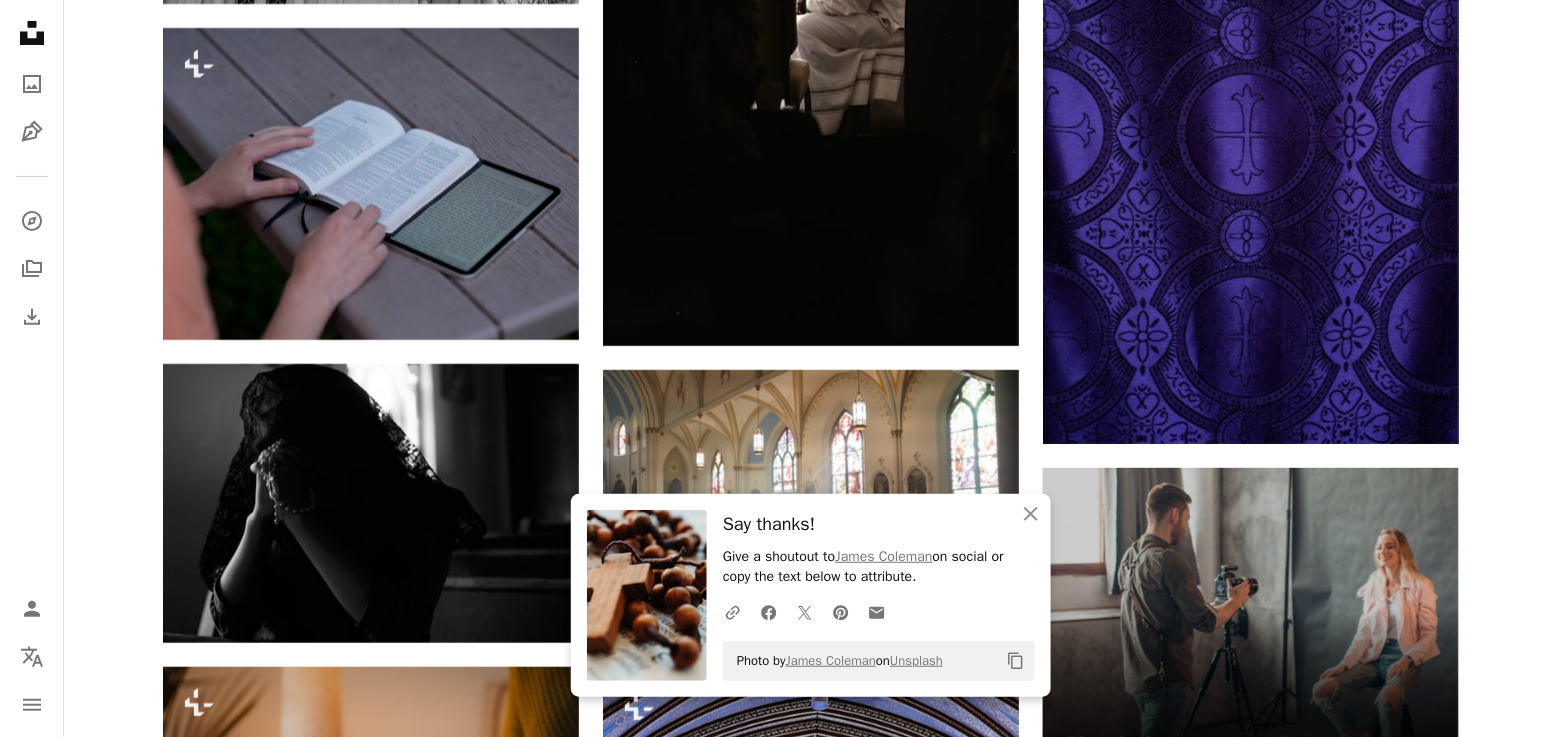 scroll, scrollTop: 9845, scrollLeft: 0, axis: vertical 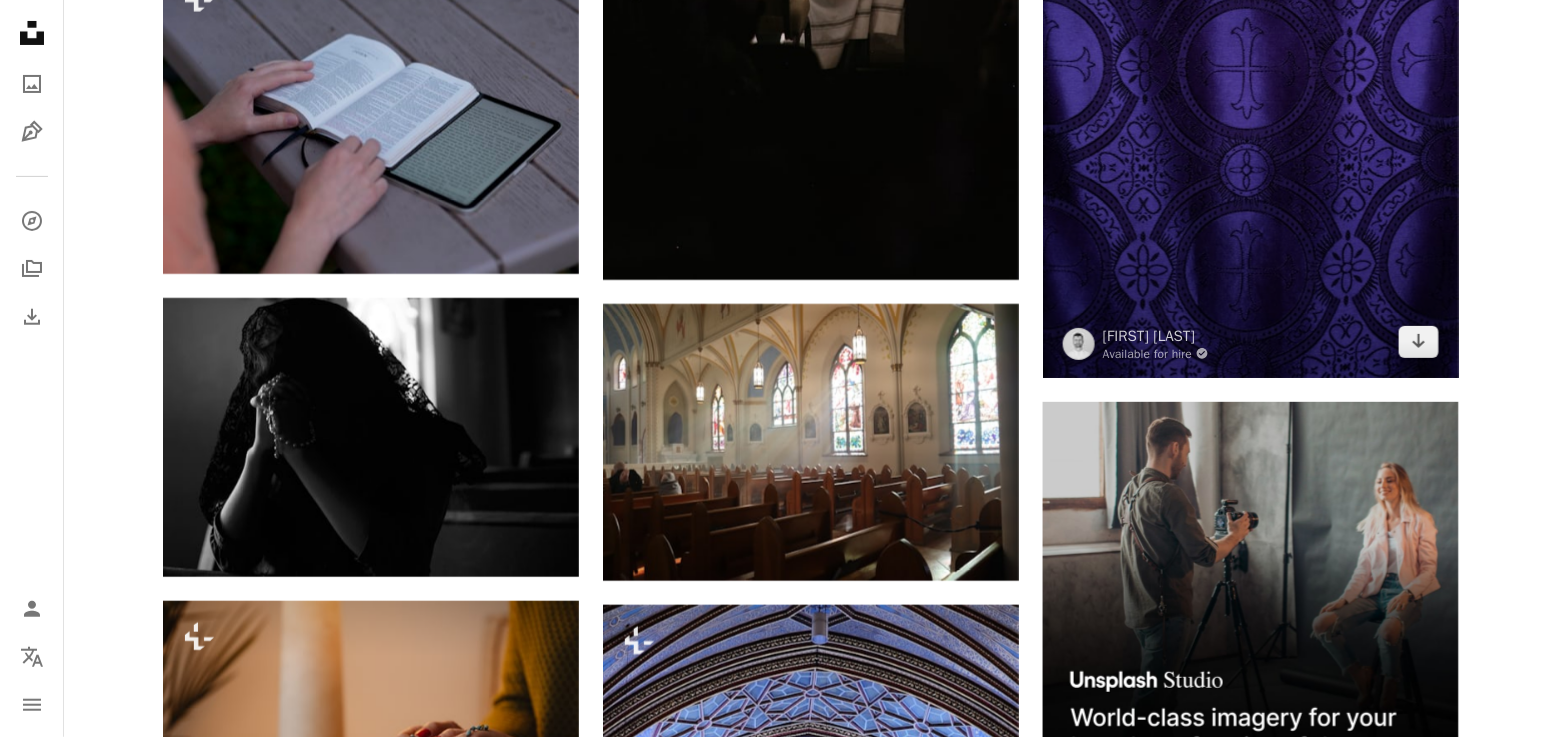click at bounding box center (1251, 66) 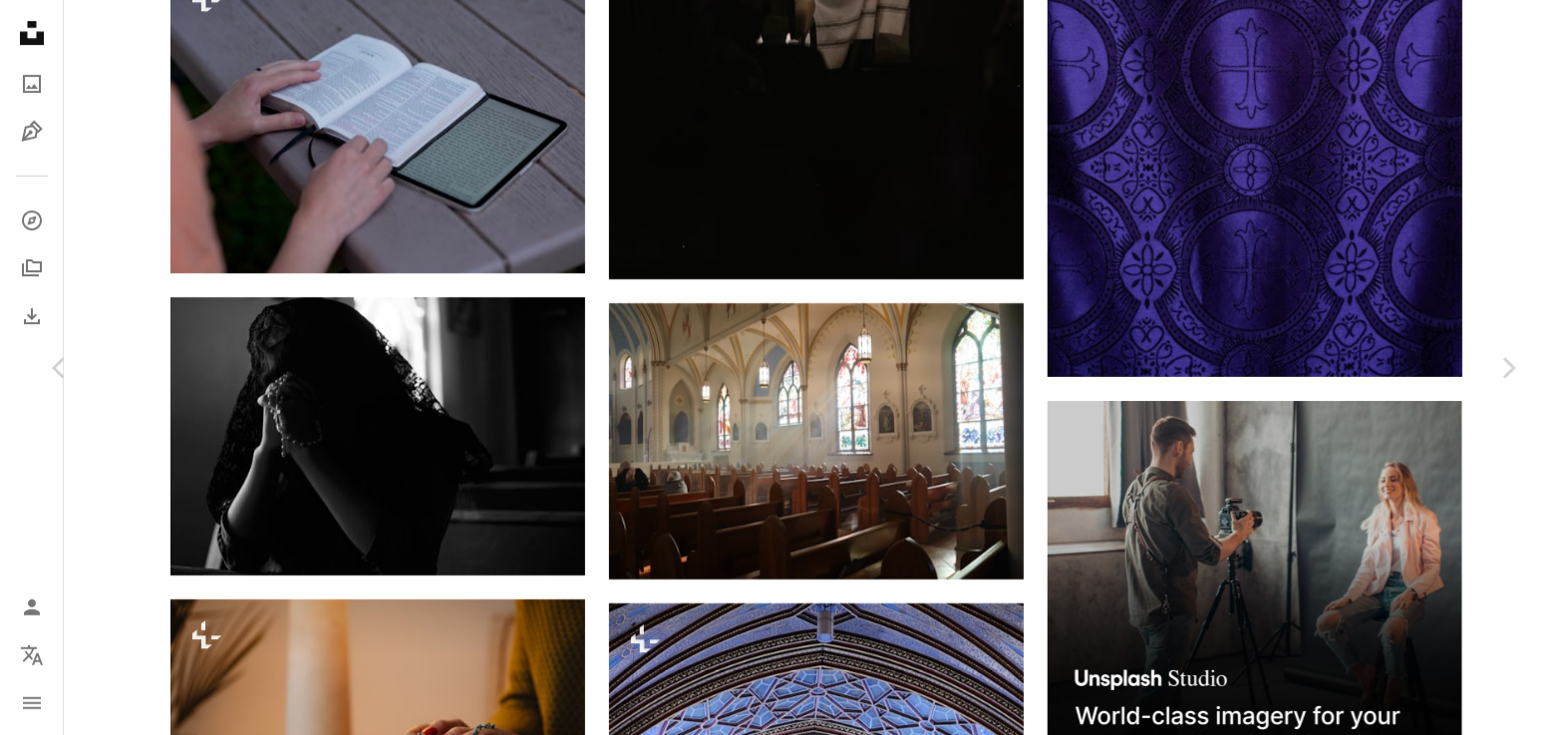 click on "Chevron down" 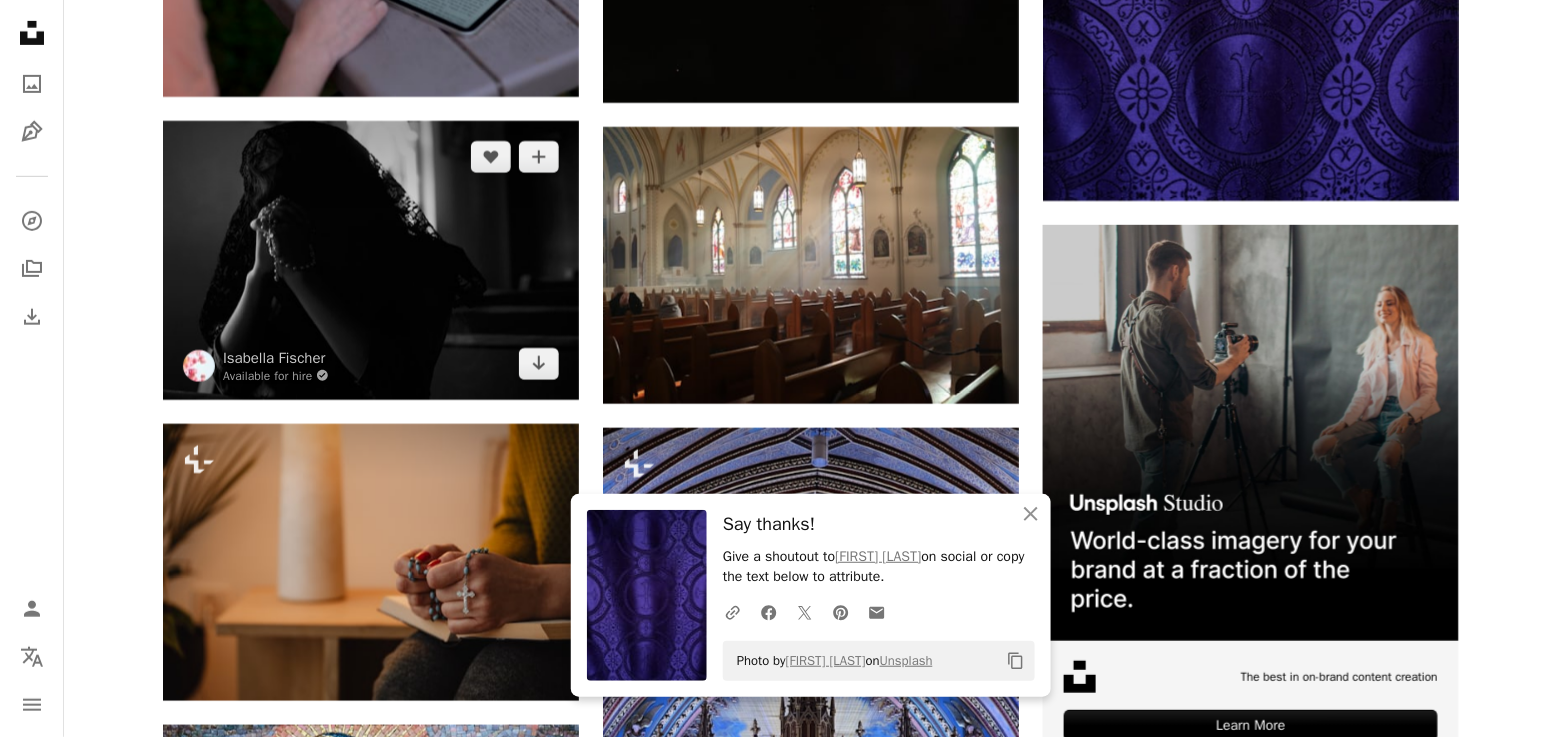 scroll, scrollTop: 10045, scrollLeft: 0, axis: vertical 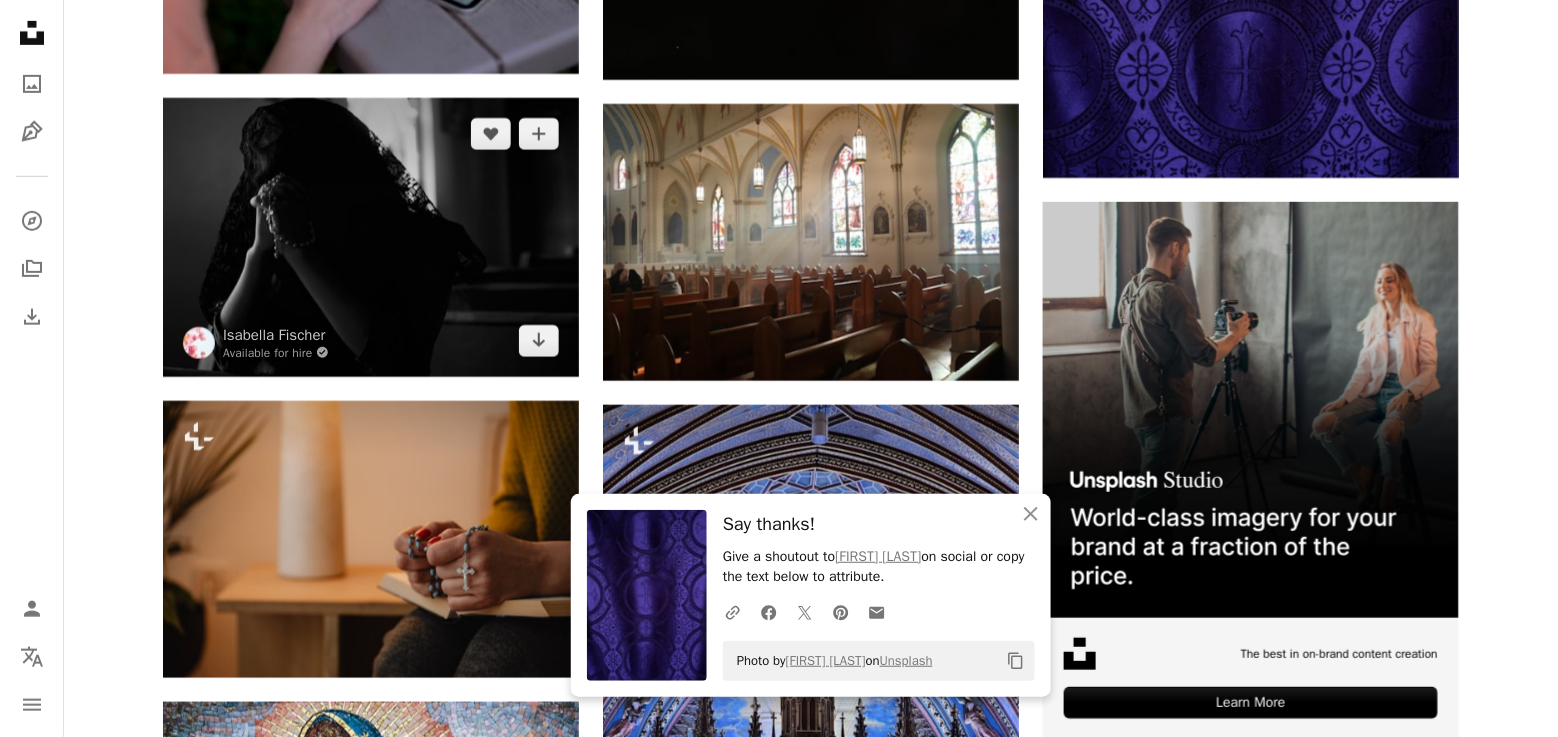 click at bounding box center (371, 237) 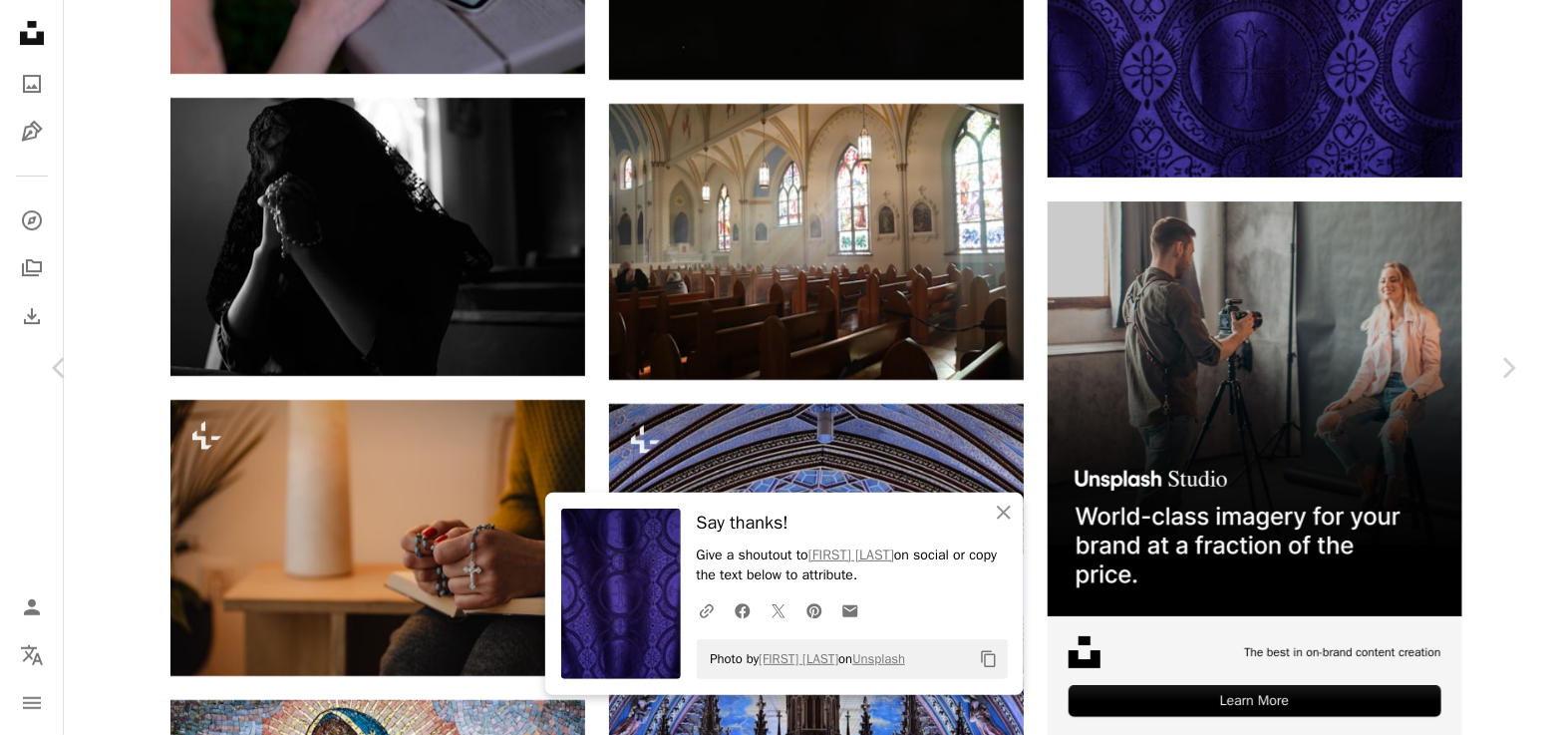 click on "Chevron down" 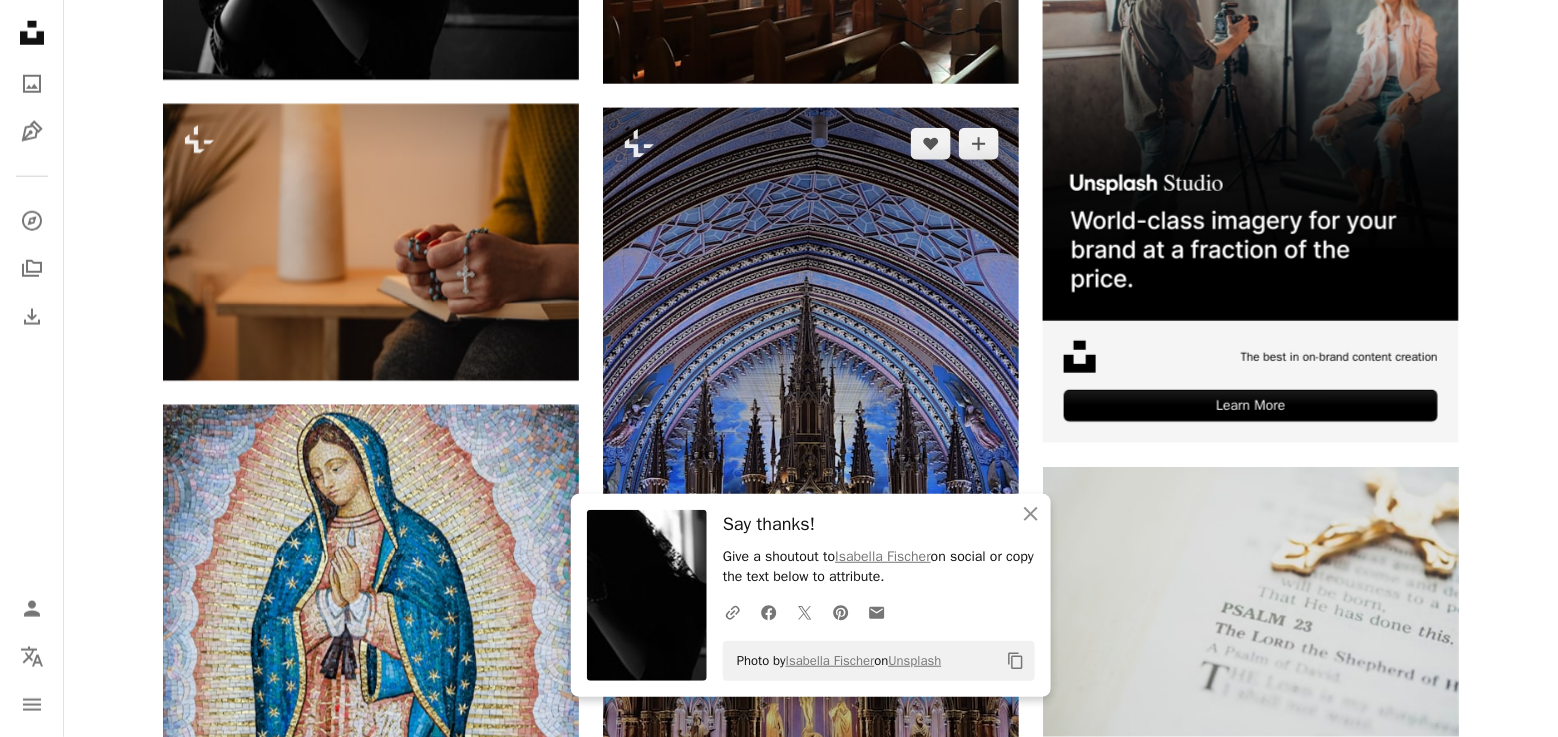 scroll, scrollTop: 10411, scrollLeft: 0, axis: vertical 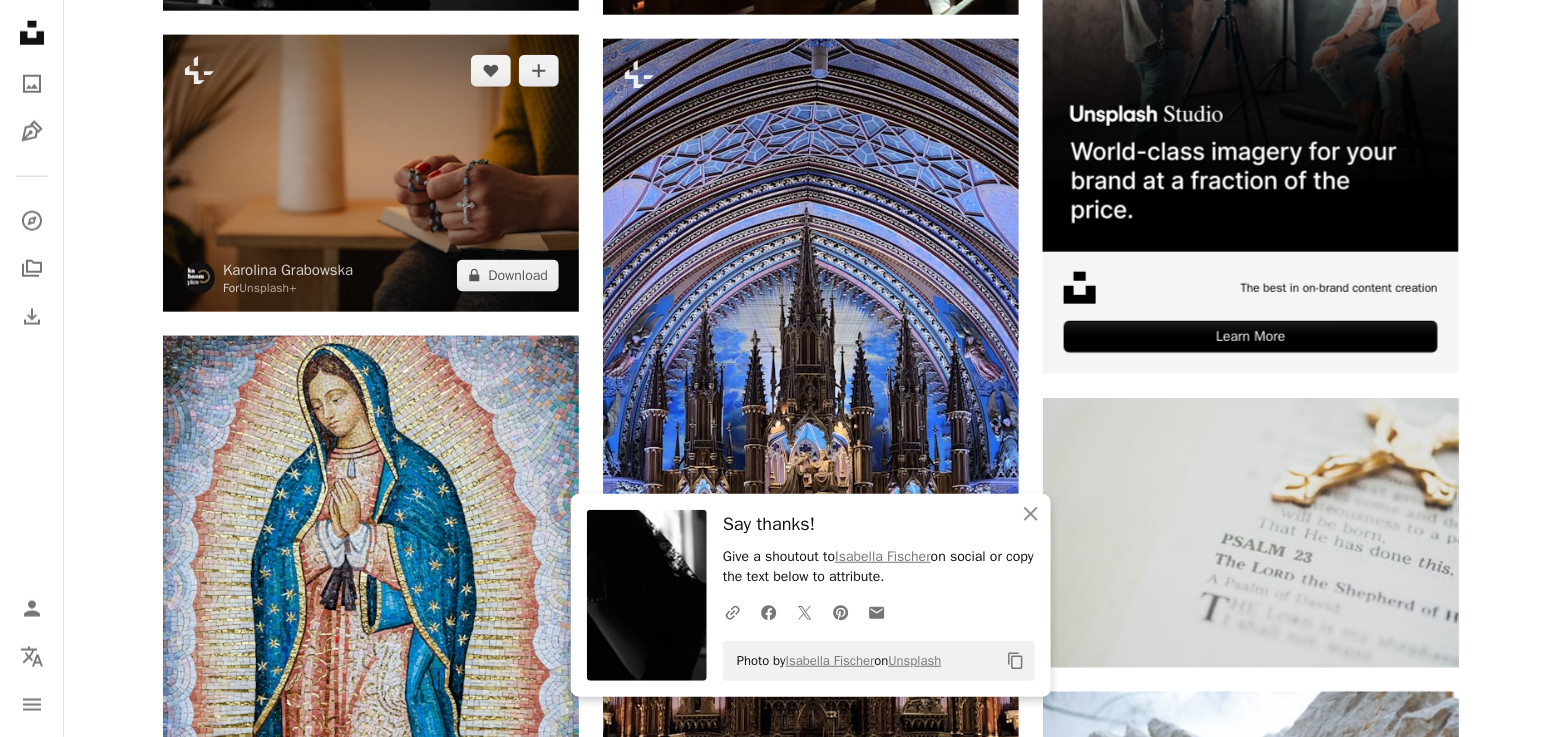 click at bounding box center (371, 173) 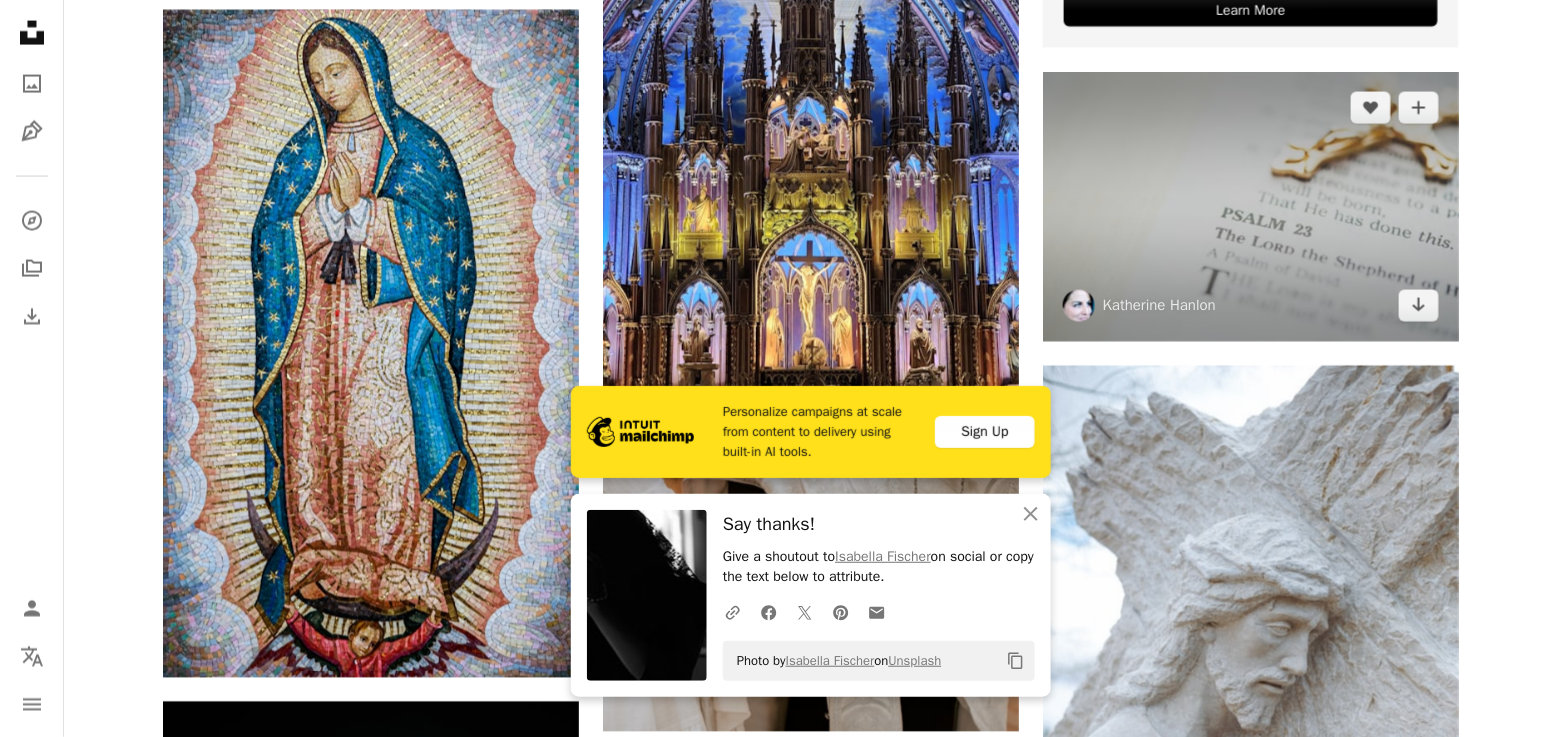 scroll, scrollTop: 10711, scrollLeft: 0, axis: vertical 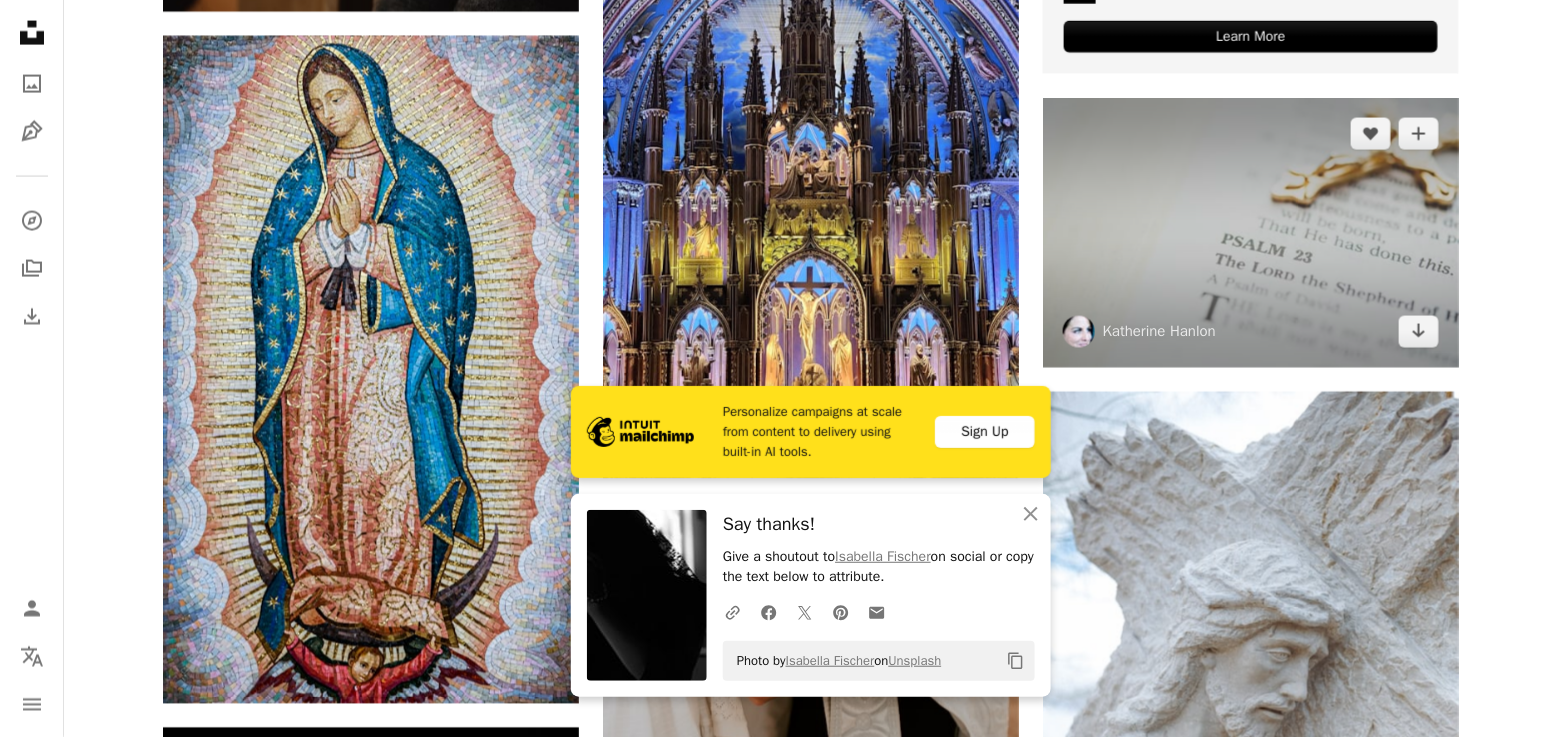 click at bounding box center (1251, 233) 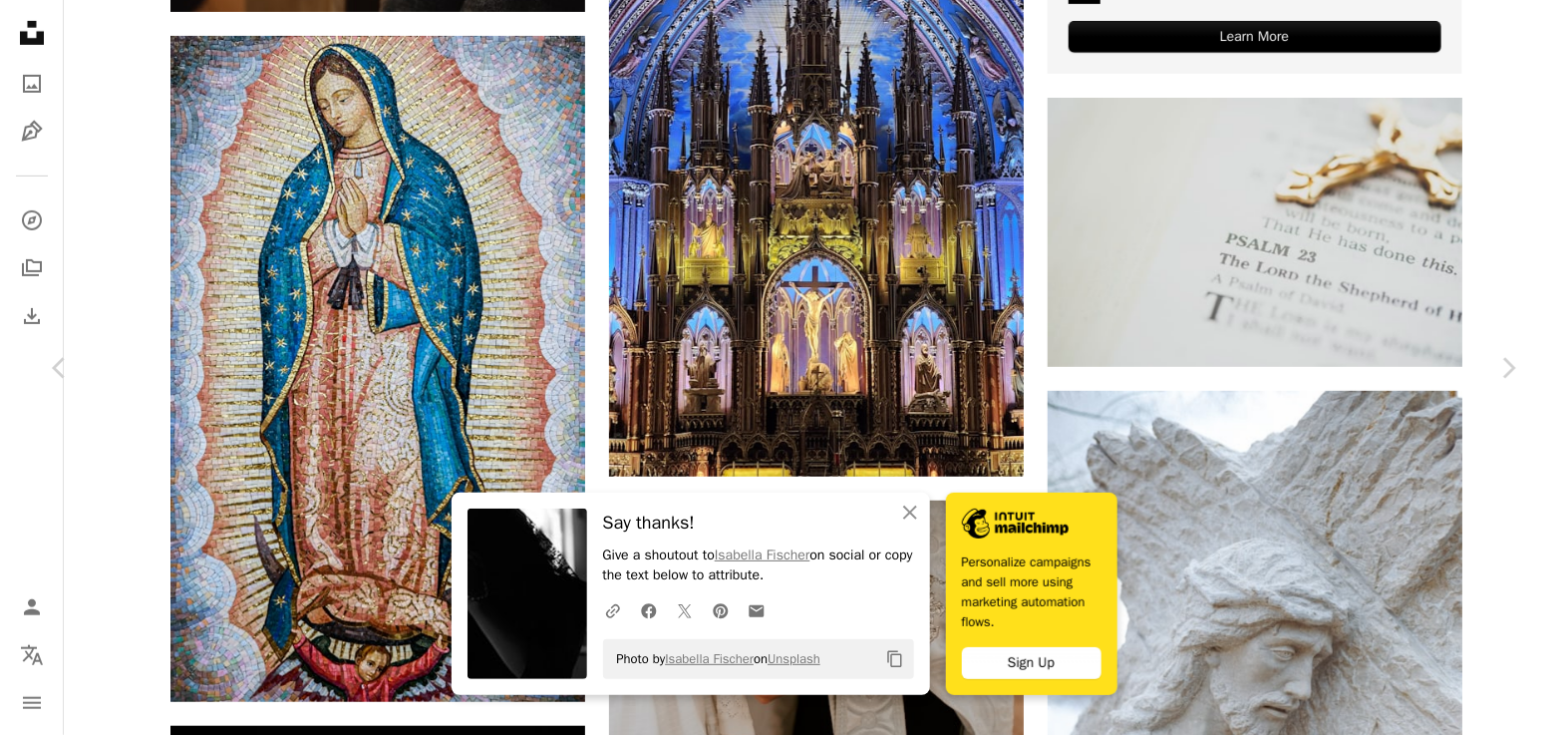 click on "Chevron down" 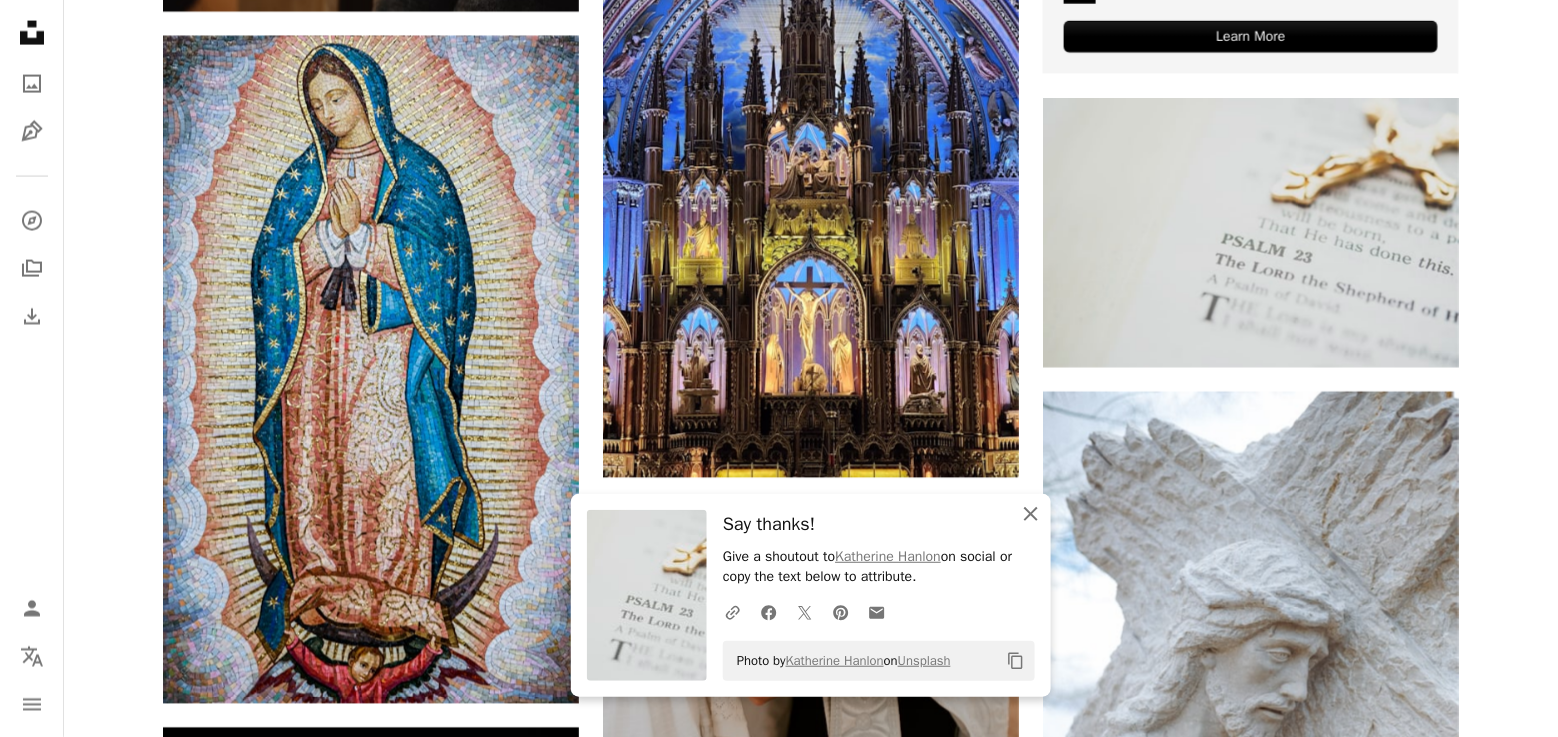 click on "An X shape" 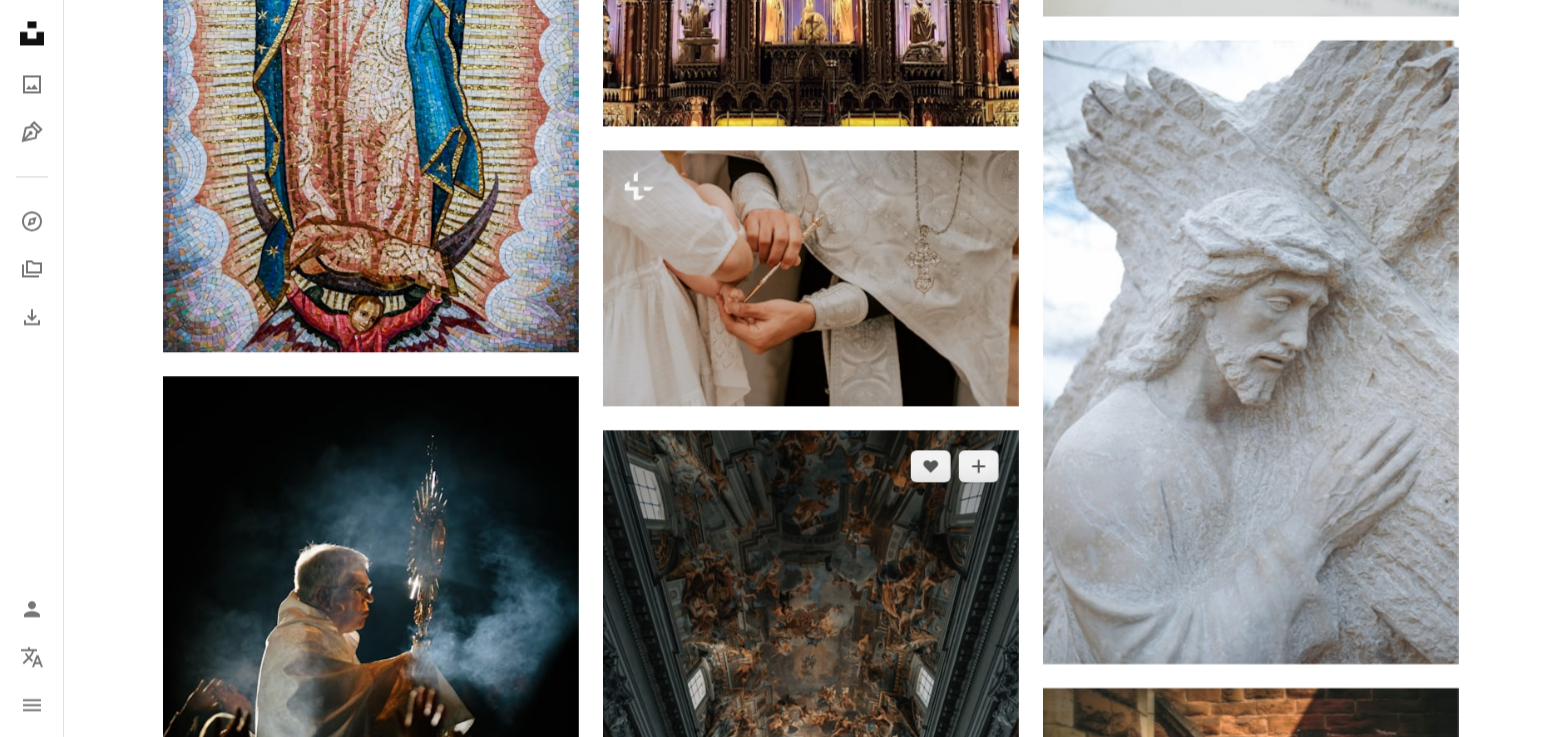 scroll, scrollTop: 11111, scrollLeft: 0, axis: vertical 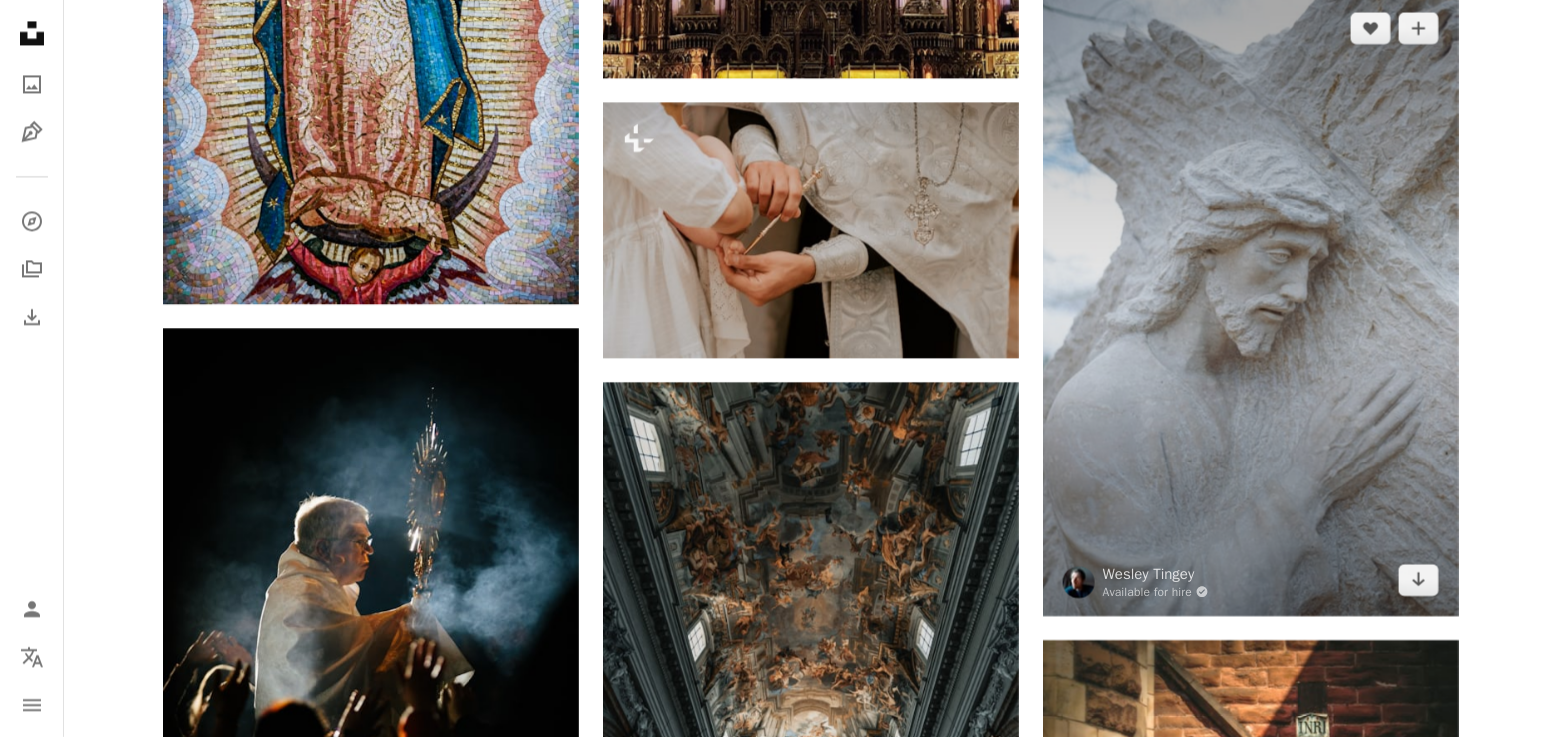 click at bounding box center [1251, 304] 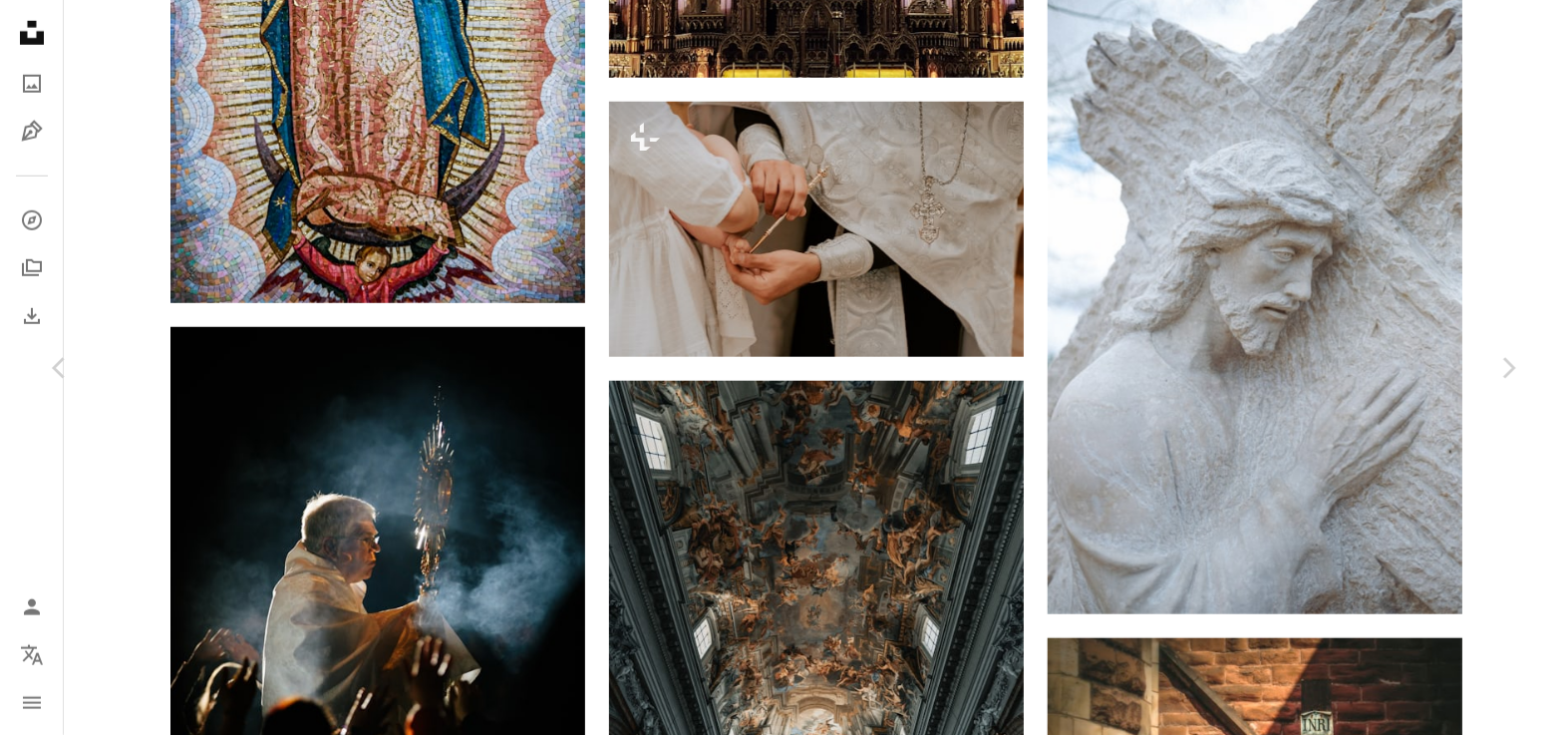 click on "Chevron down" 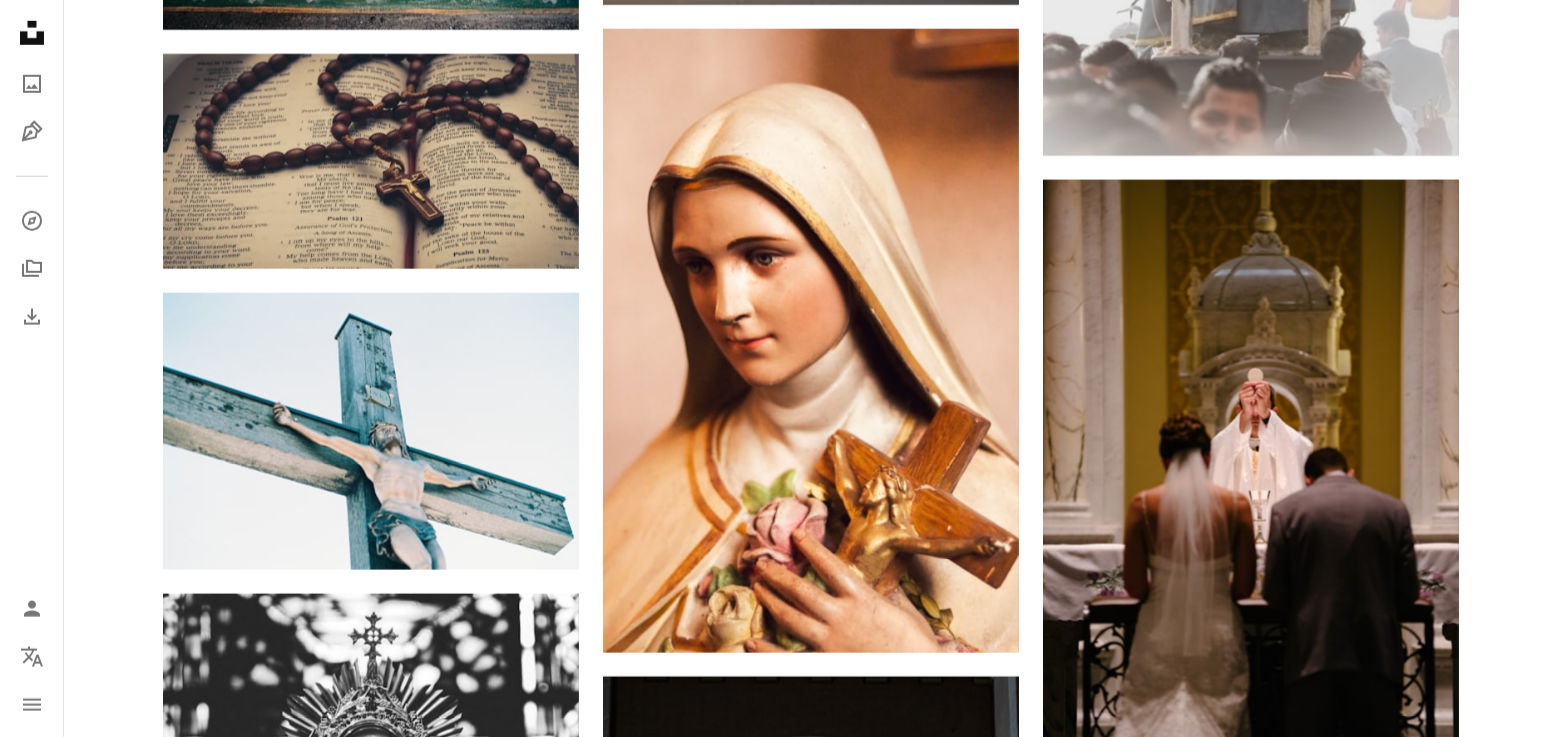 scroll, scrollTop: 12645, scrollLeft: 0, axis: vertical 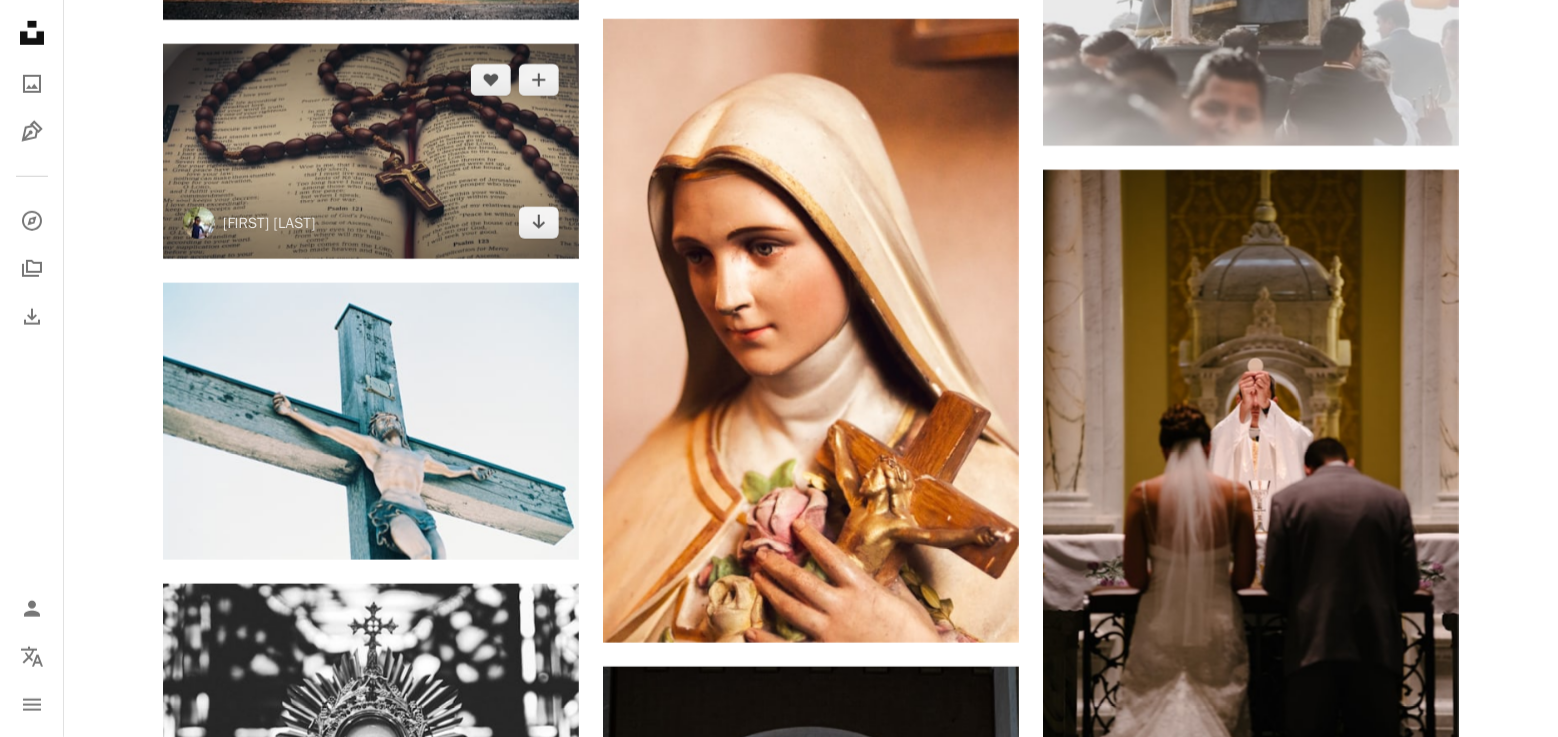 click at bounding box center [371, 151] 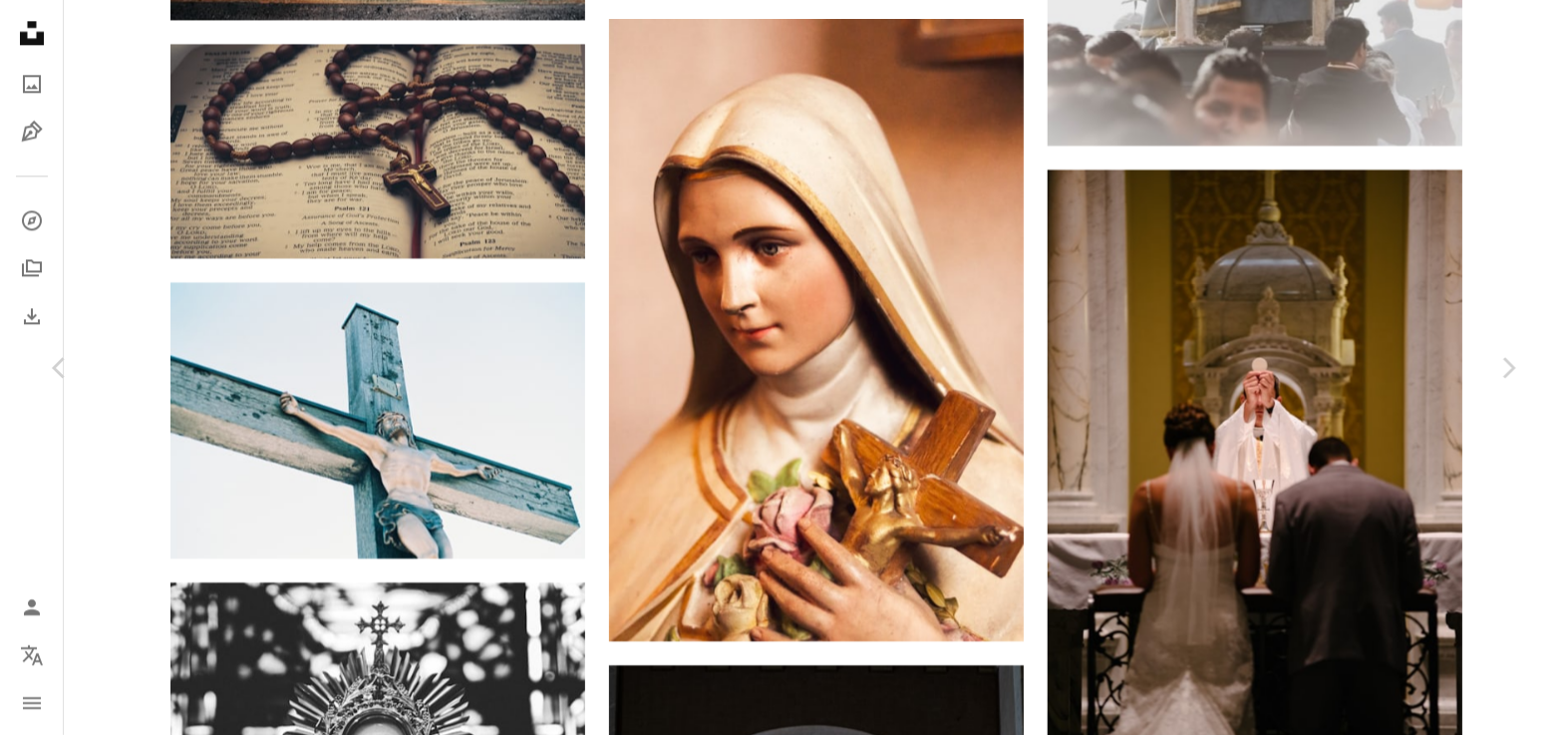 click on "Chevron down" 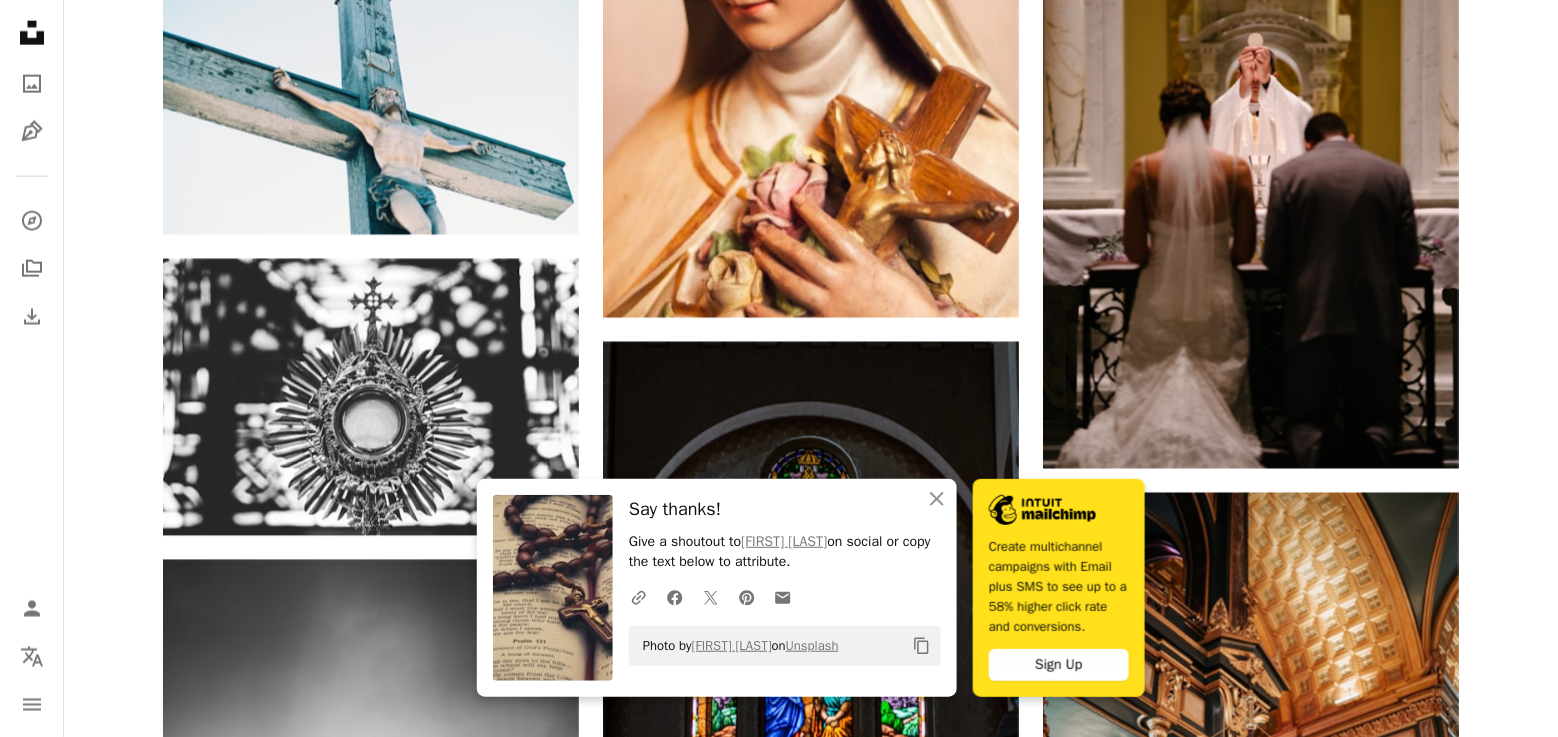 scroll, scrollTop: 13078, scrollLeft: 0, axis: vertical 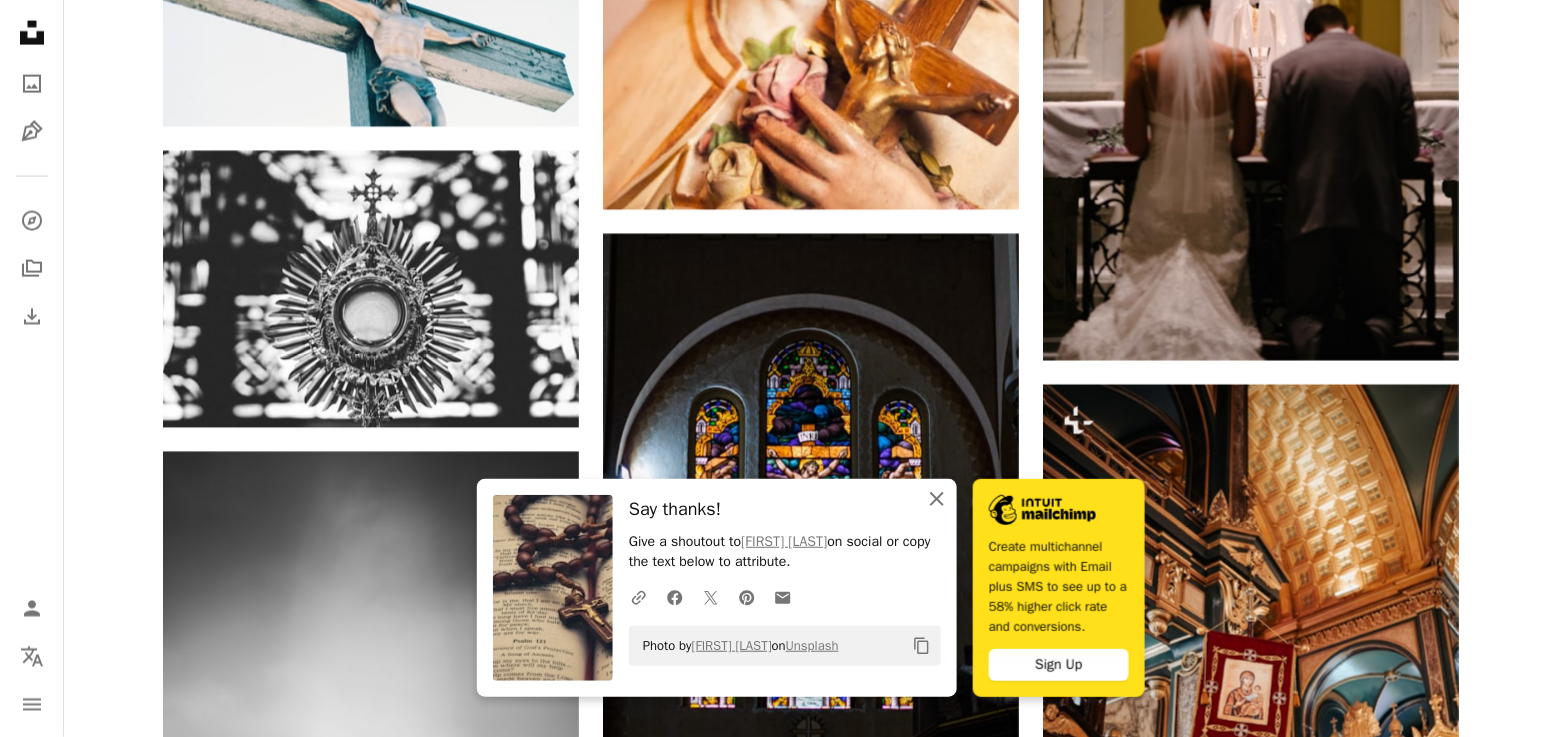 click 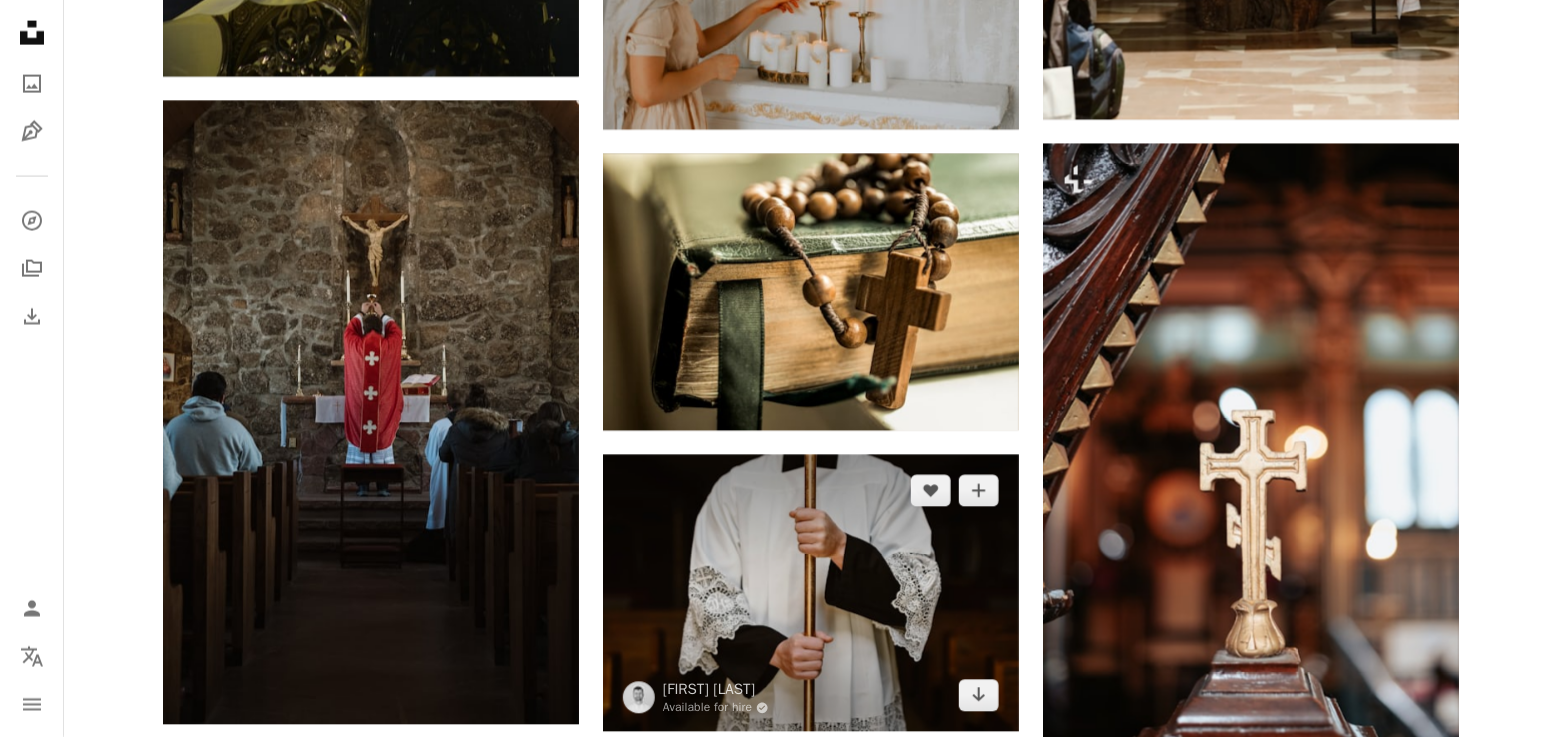 scroll, scrollTop: 15511, scrollLeft: 0, axis: vertical 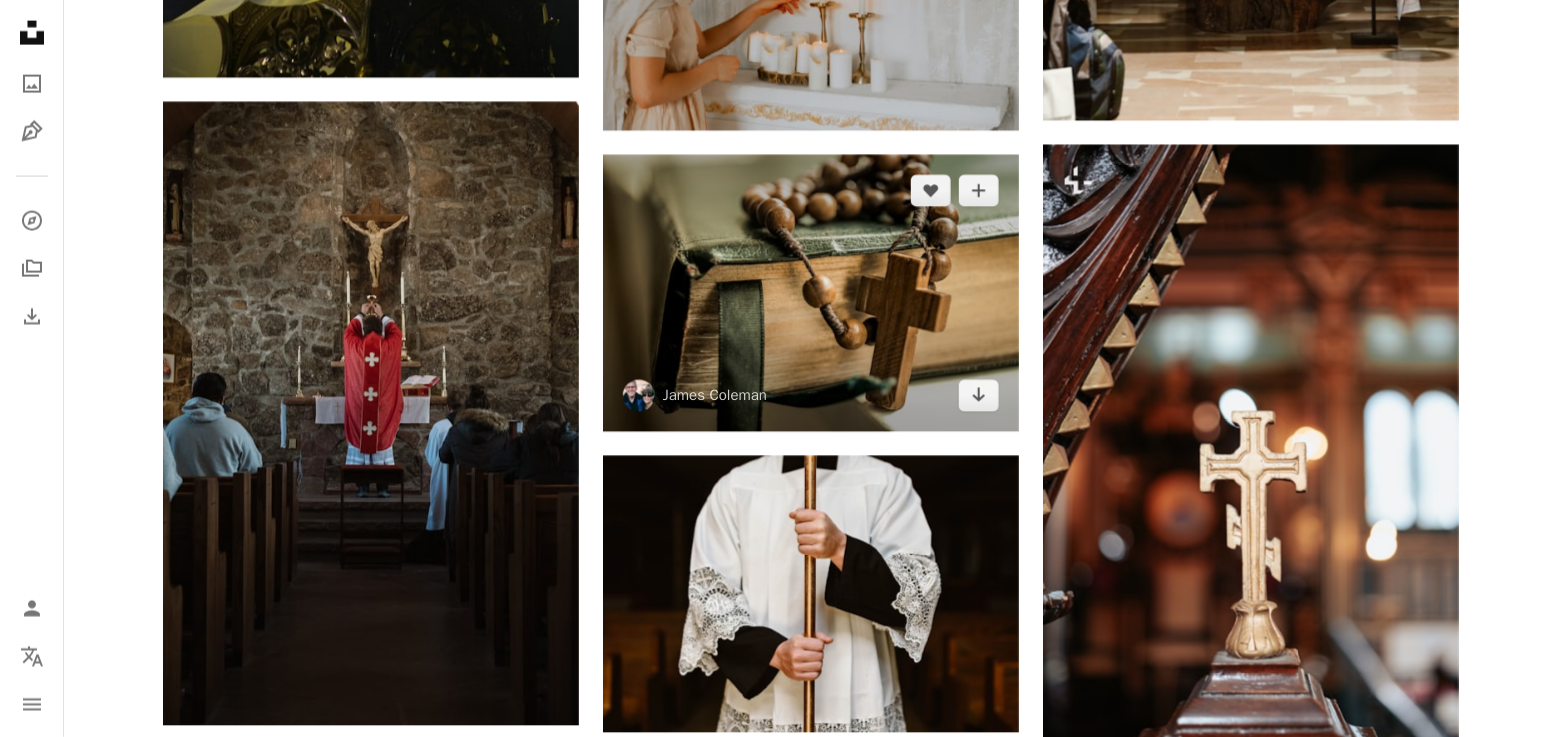 click at bounding box center [811, 293] 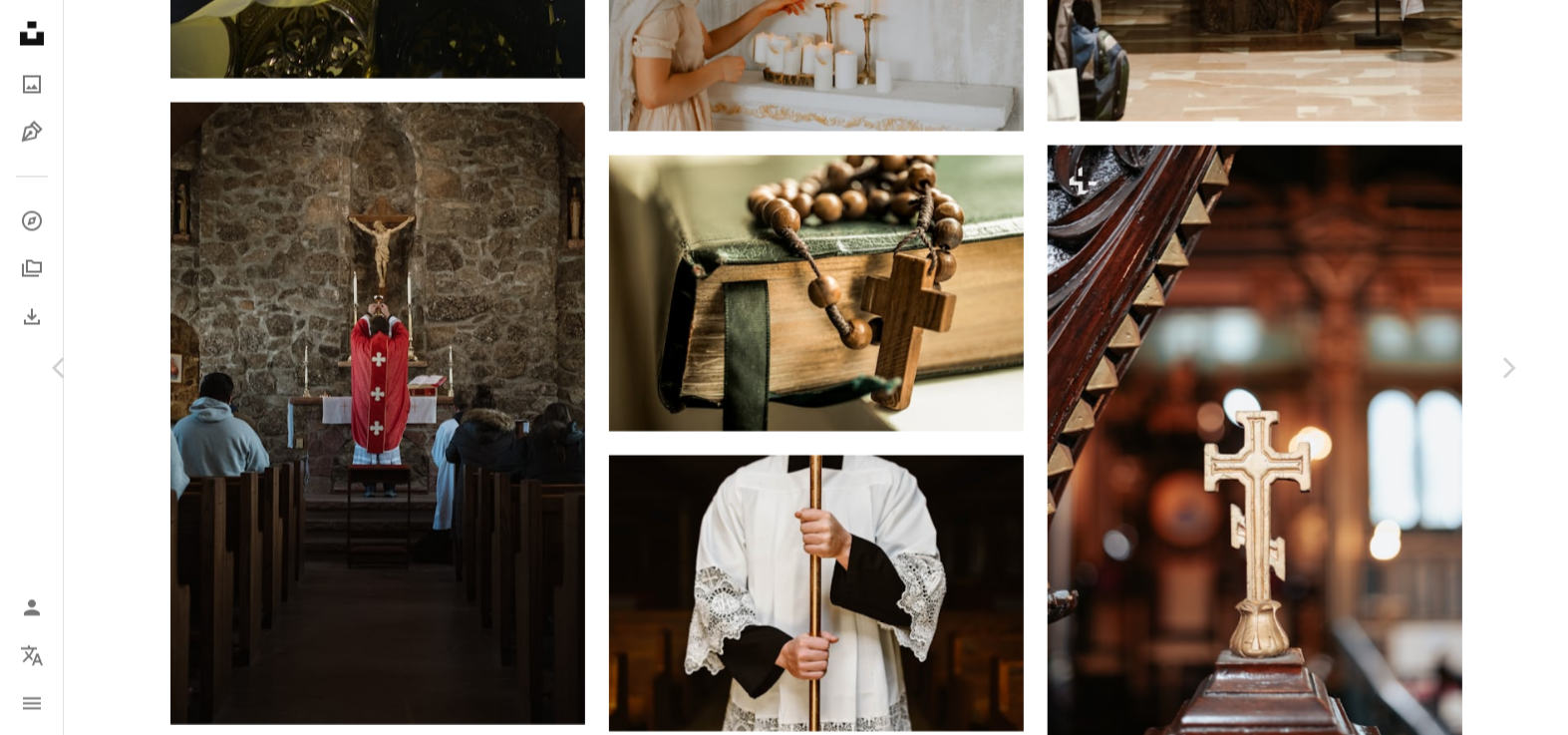 click on "Chevron down" 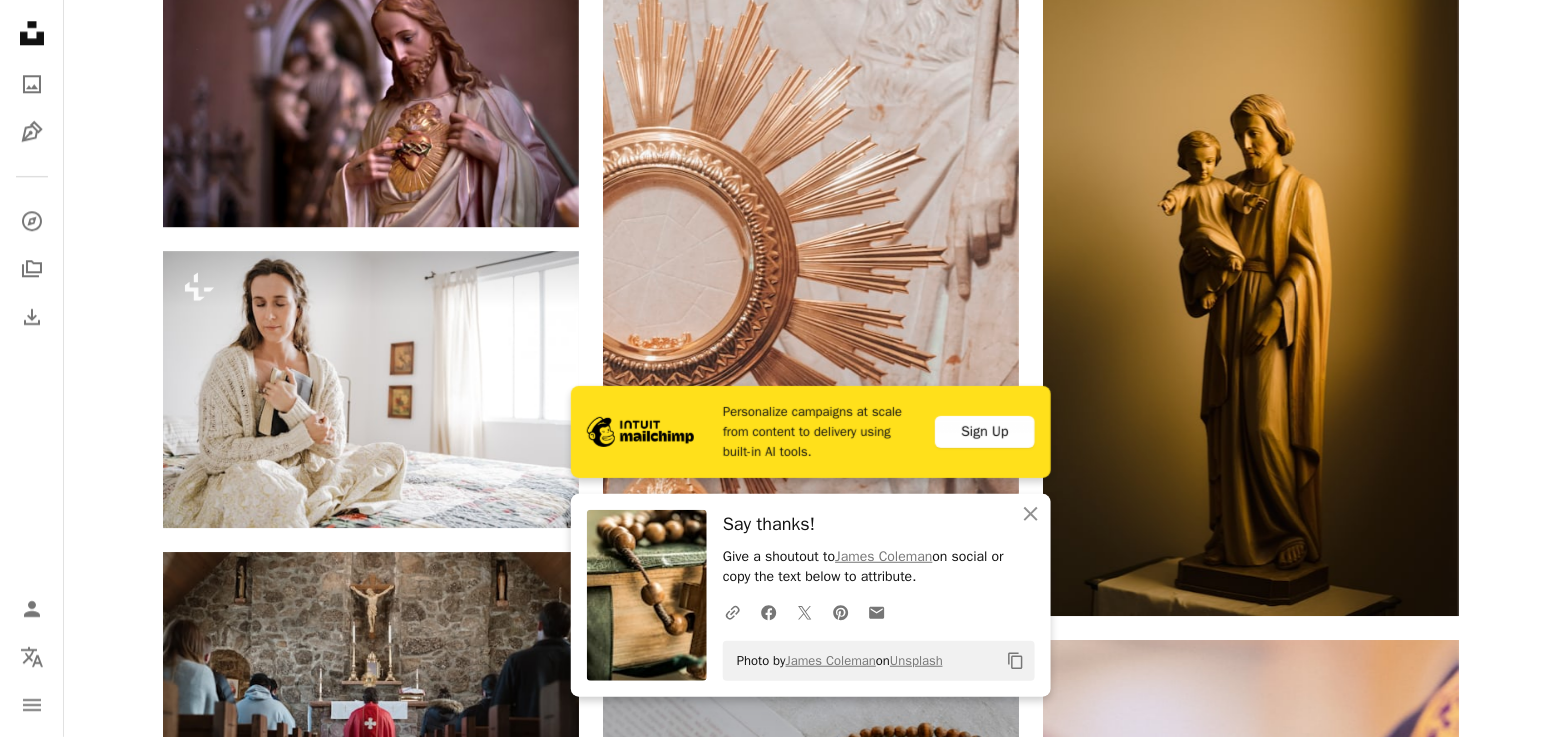 scroll, scrollTop: 16445, scrollLeft: 0, axis: vertical 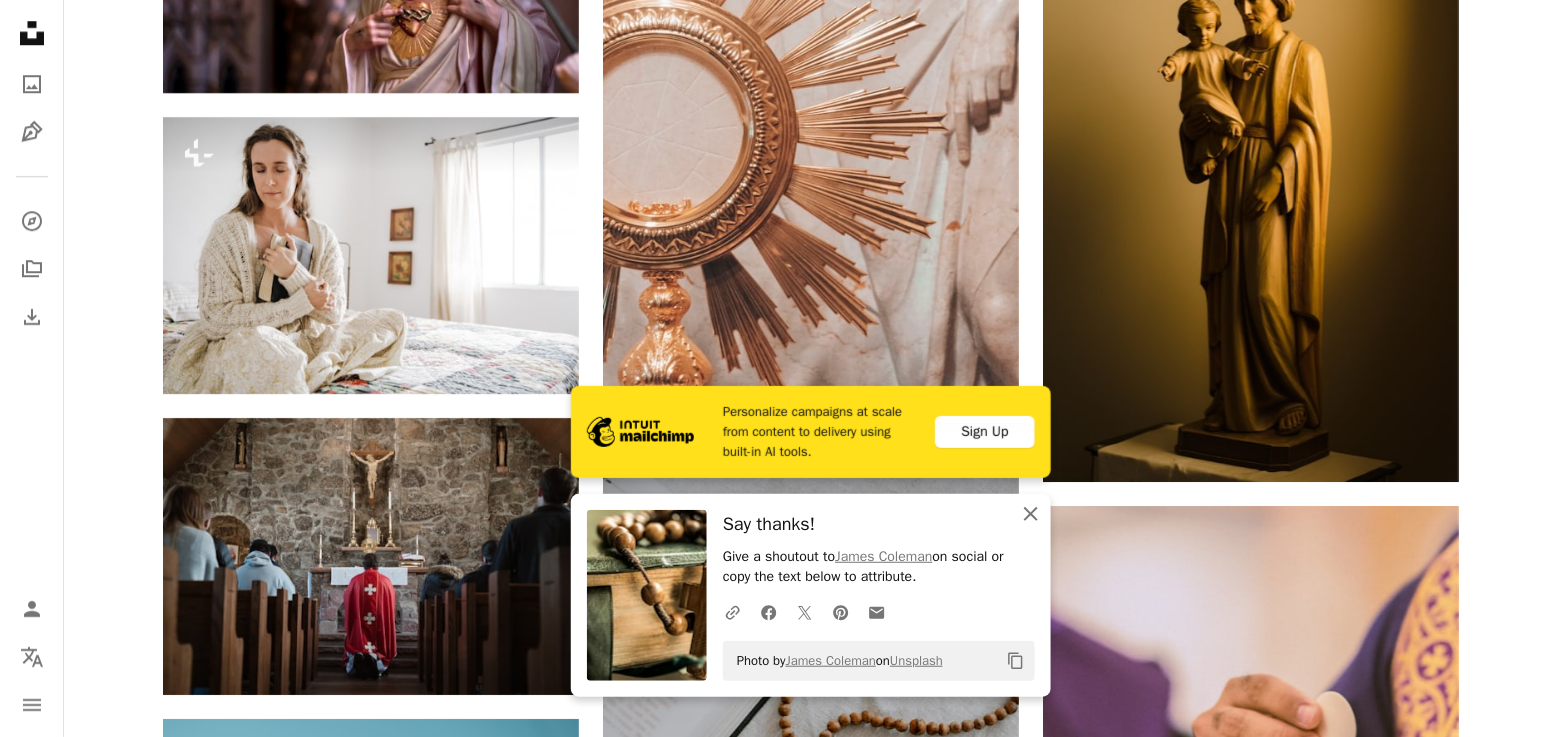 click on "An X shape" 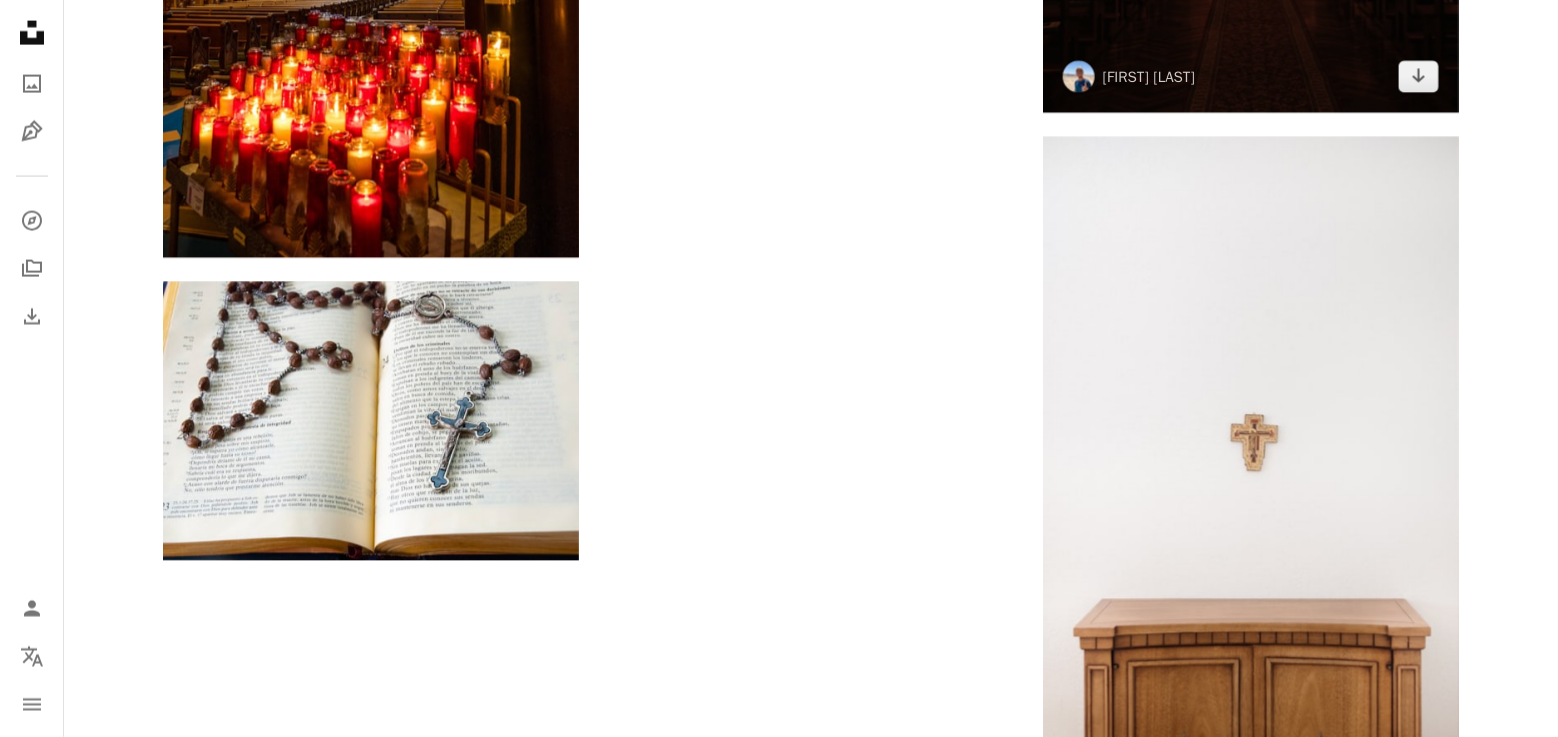 scroll, scrollTop: 20611, scrollLeft: 0, axis: vertical 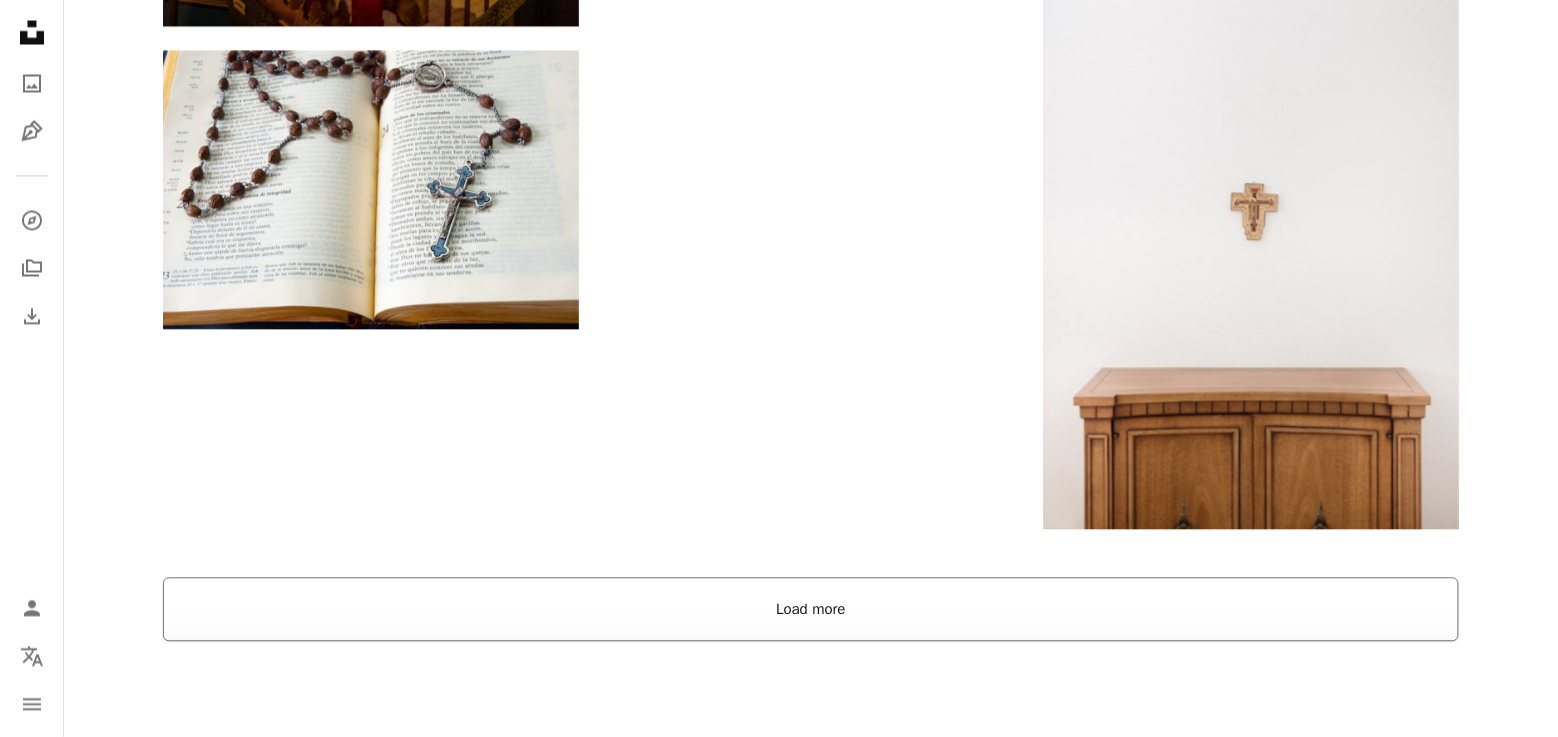 click on "Load more" at bounding box center [811, 610] 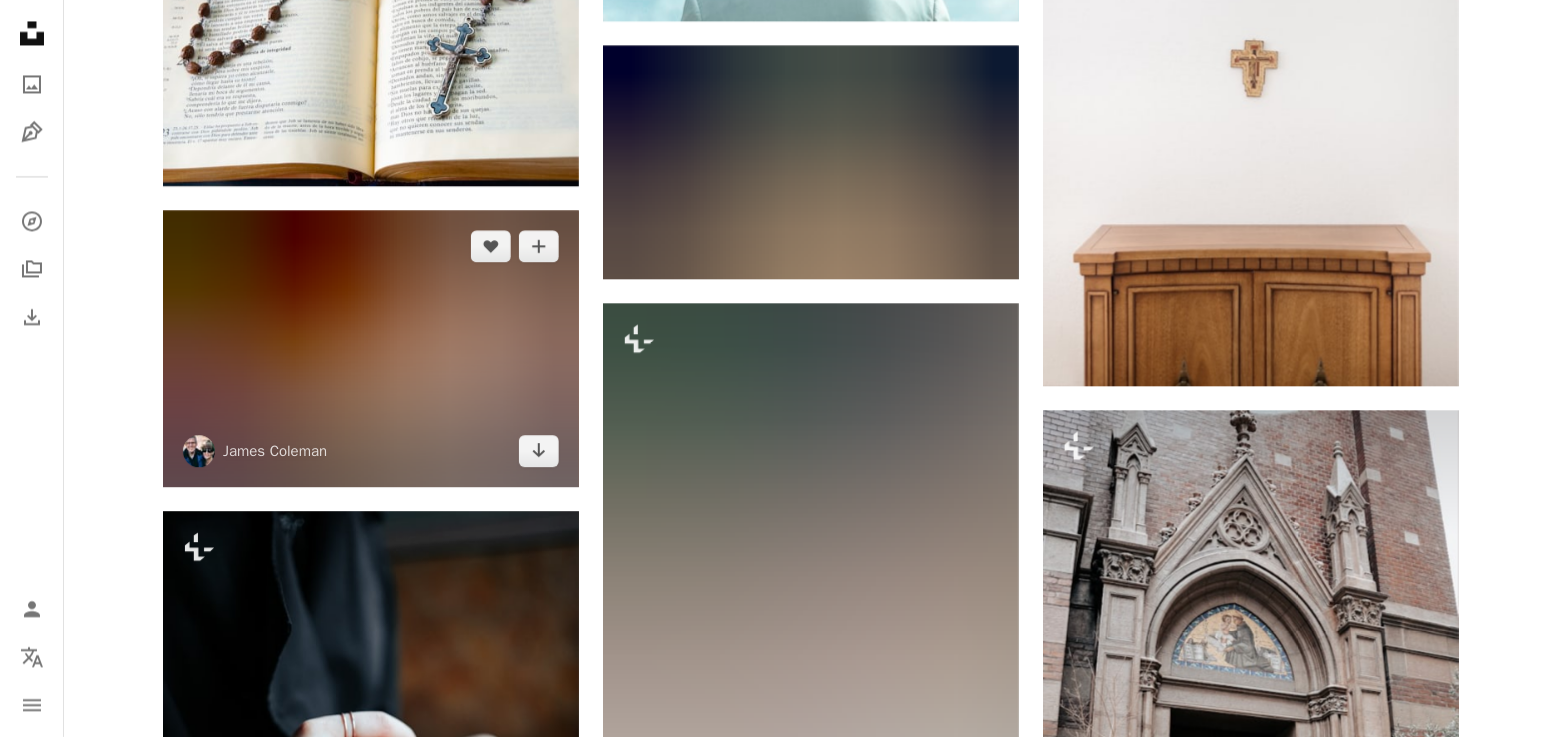 scroll, scrollTop: 20778, scrollLeft: 0, axis: vertical 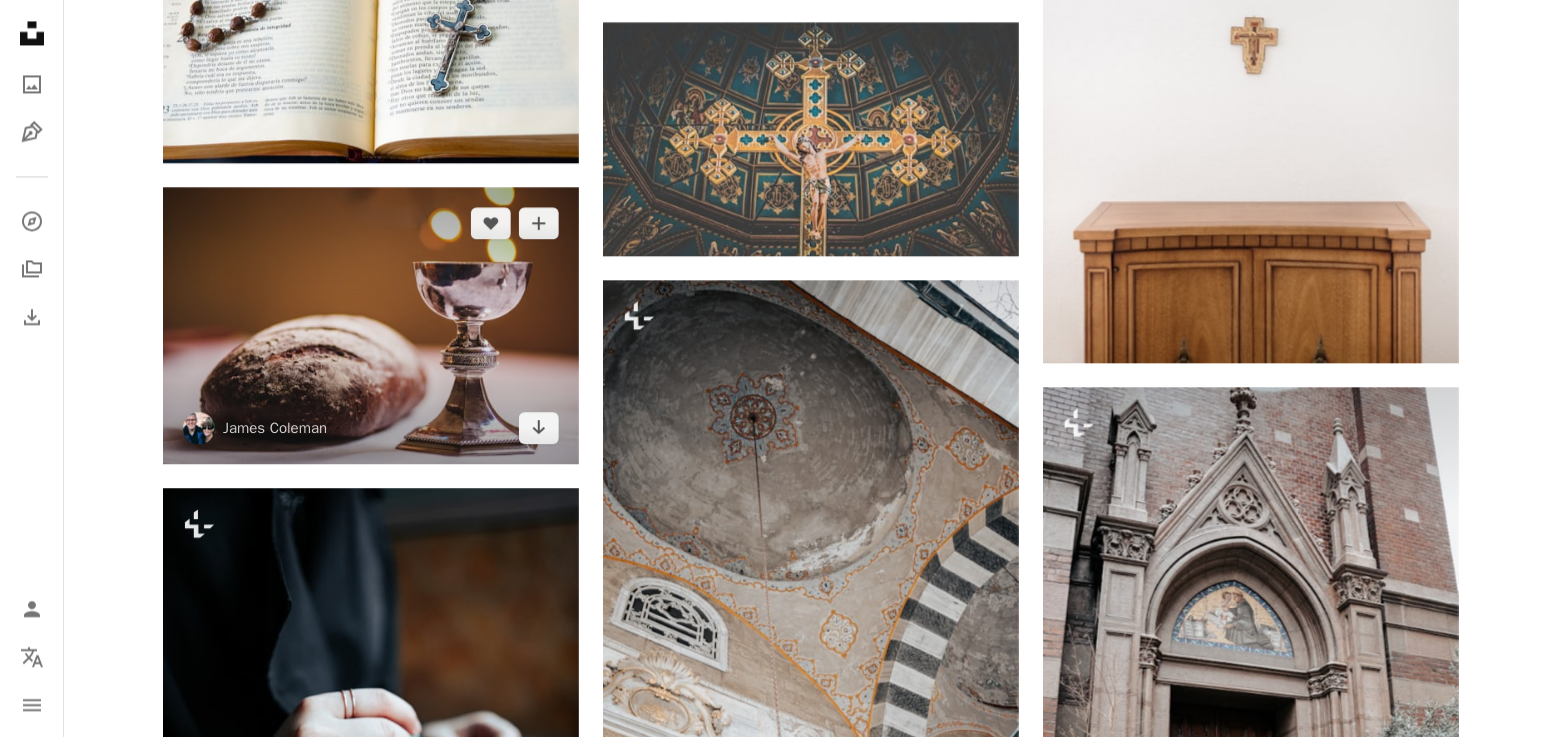 click at bounding box center [371, 325] 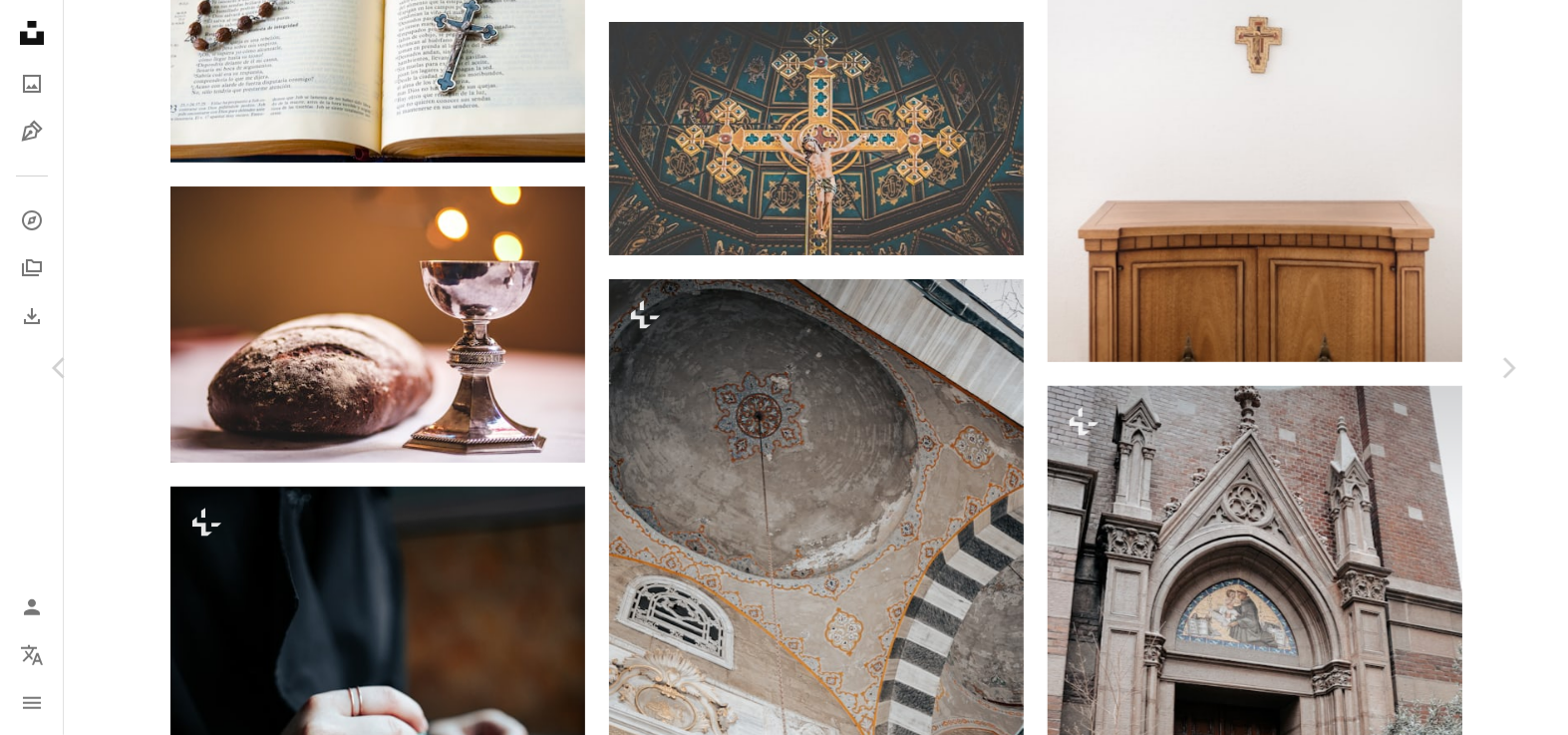 click on "Chevron down" 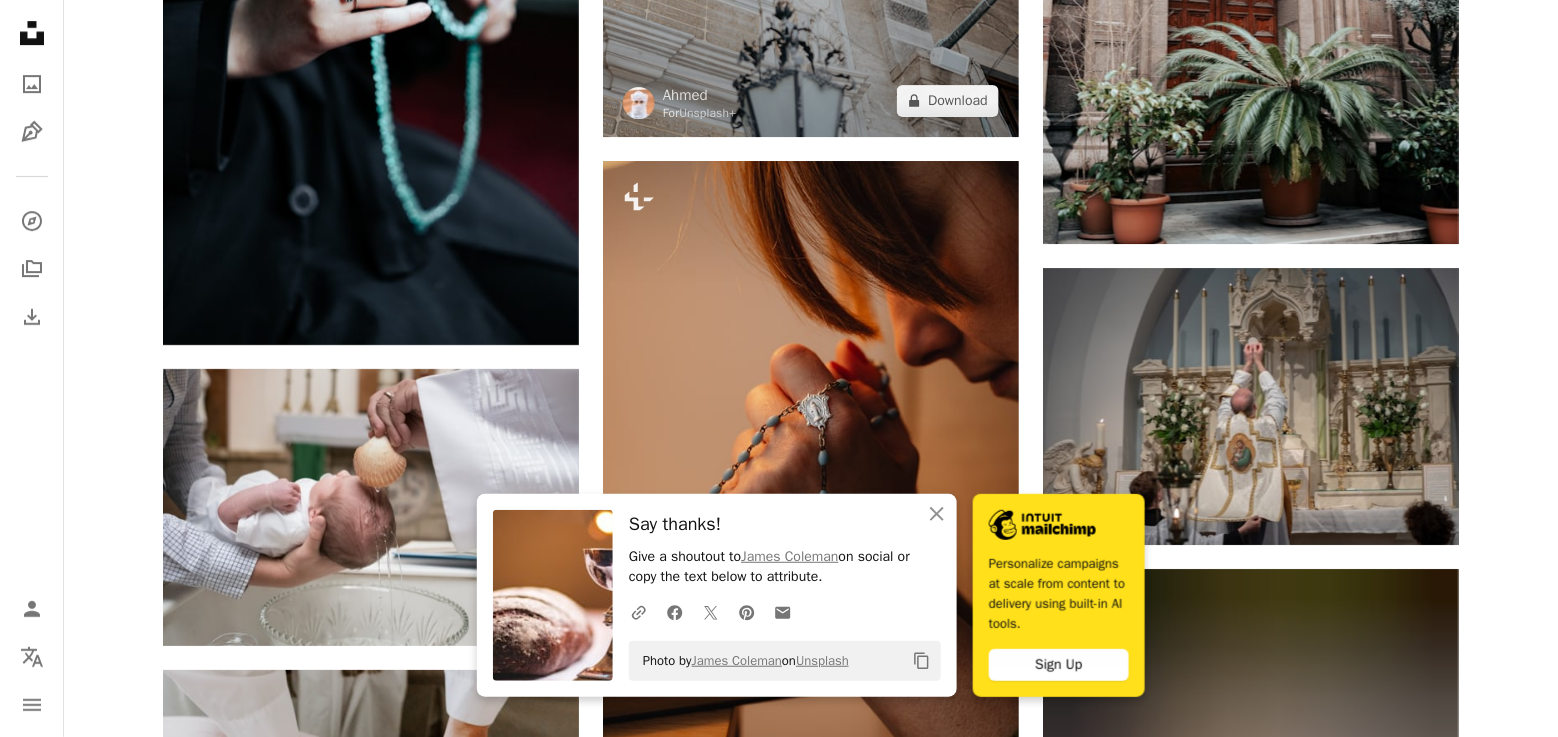 scroll, scrollTop: 21778, scrollLeft: 0, axis: vertical 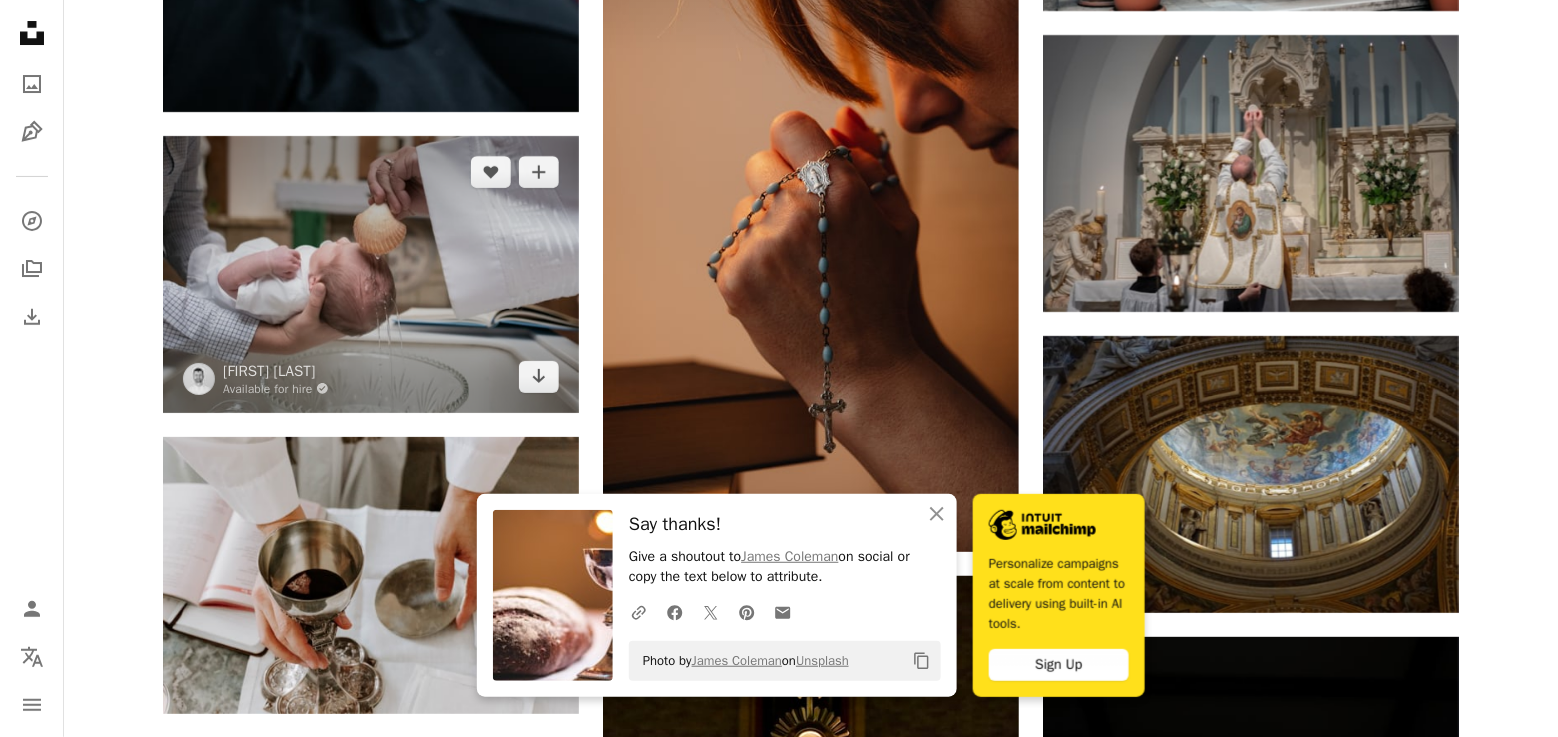 click at bounding box center [371, 274] 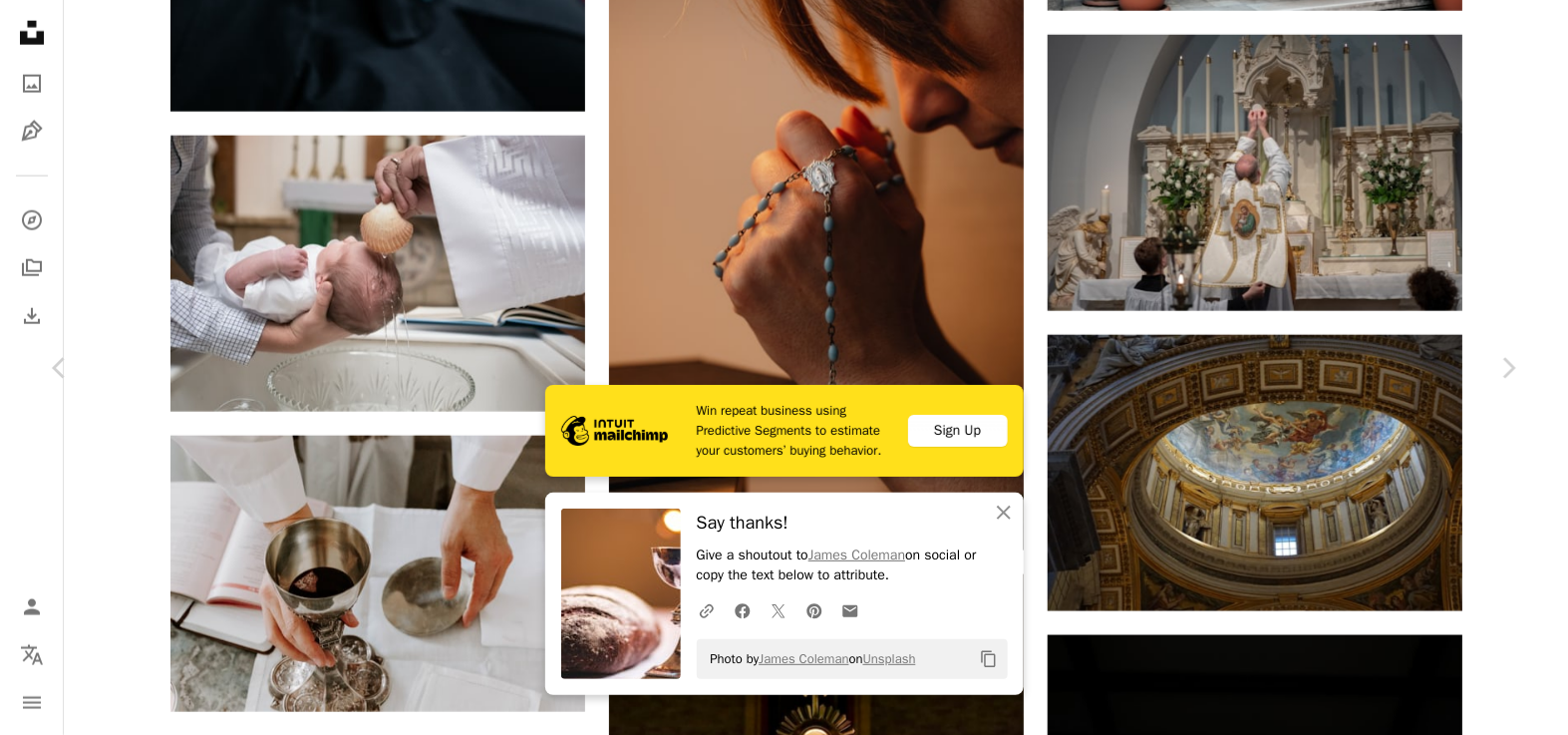 click on "Chevron down" 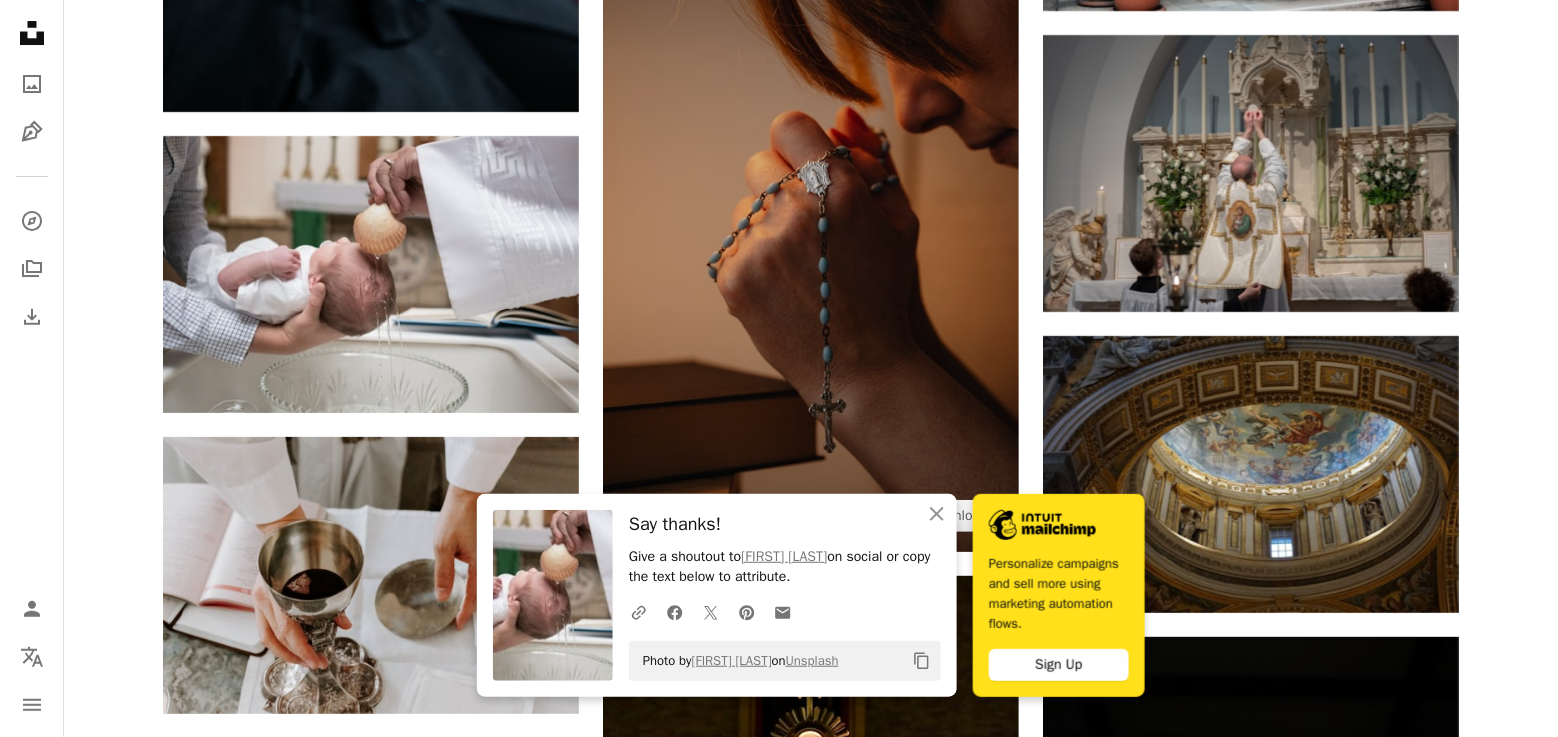 click at bounding box center (811, 240) 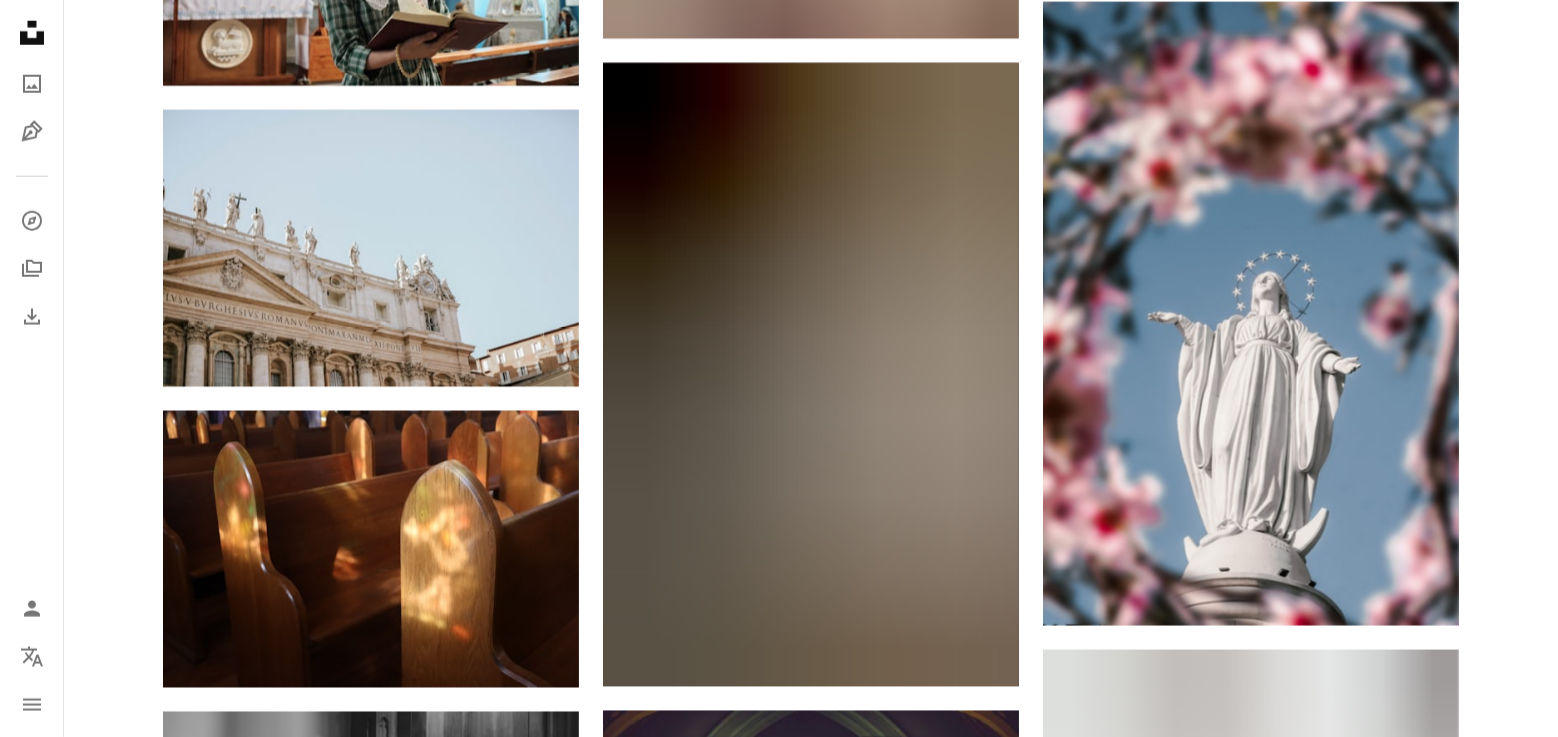 scroll, scrollTop: 24945, scrollLeft: 0, axis: vertical 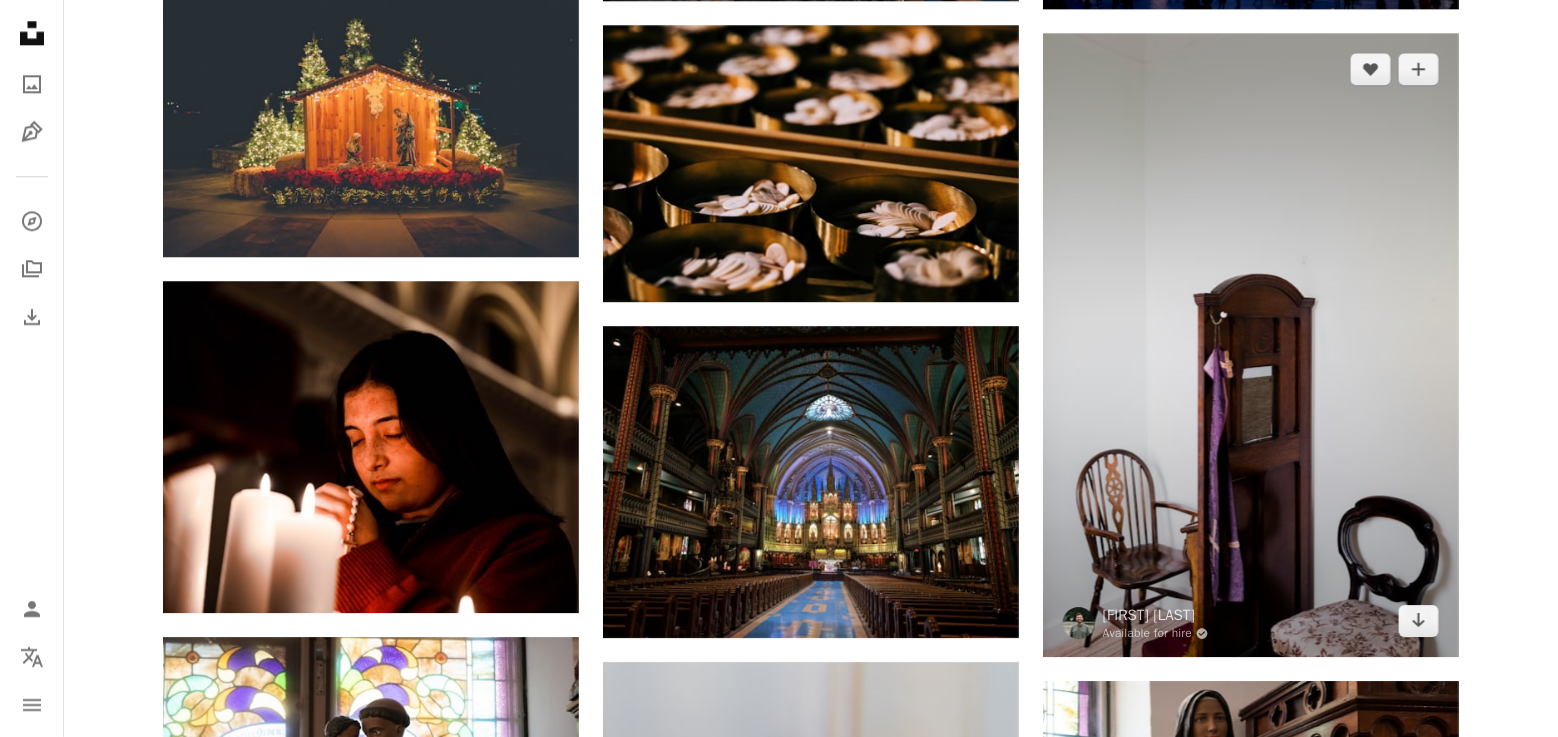 click at bounding box center [1251, 345] 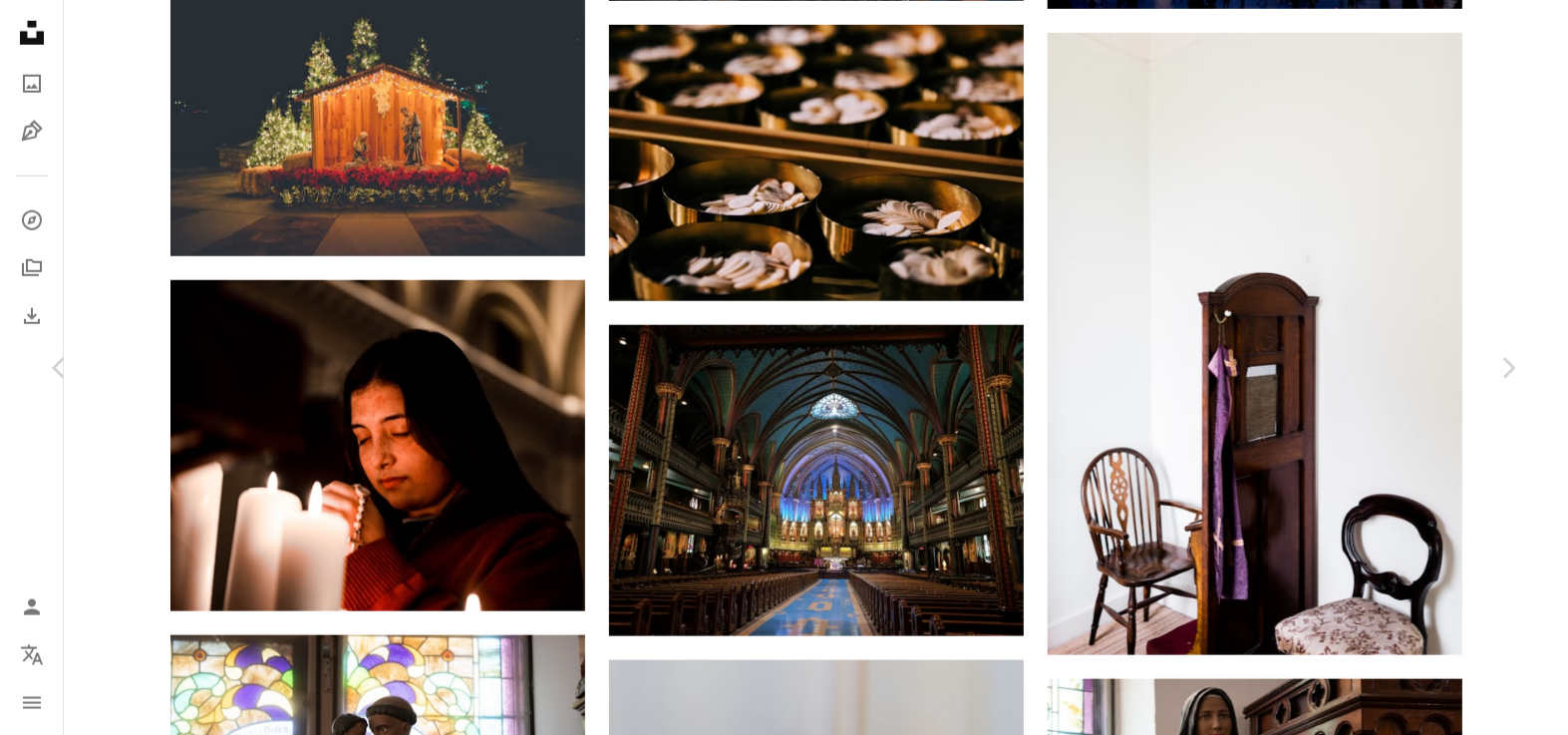 click on "Chevron down" 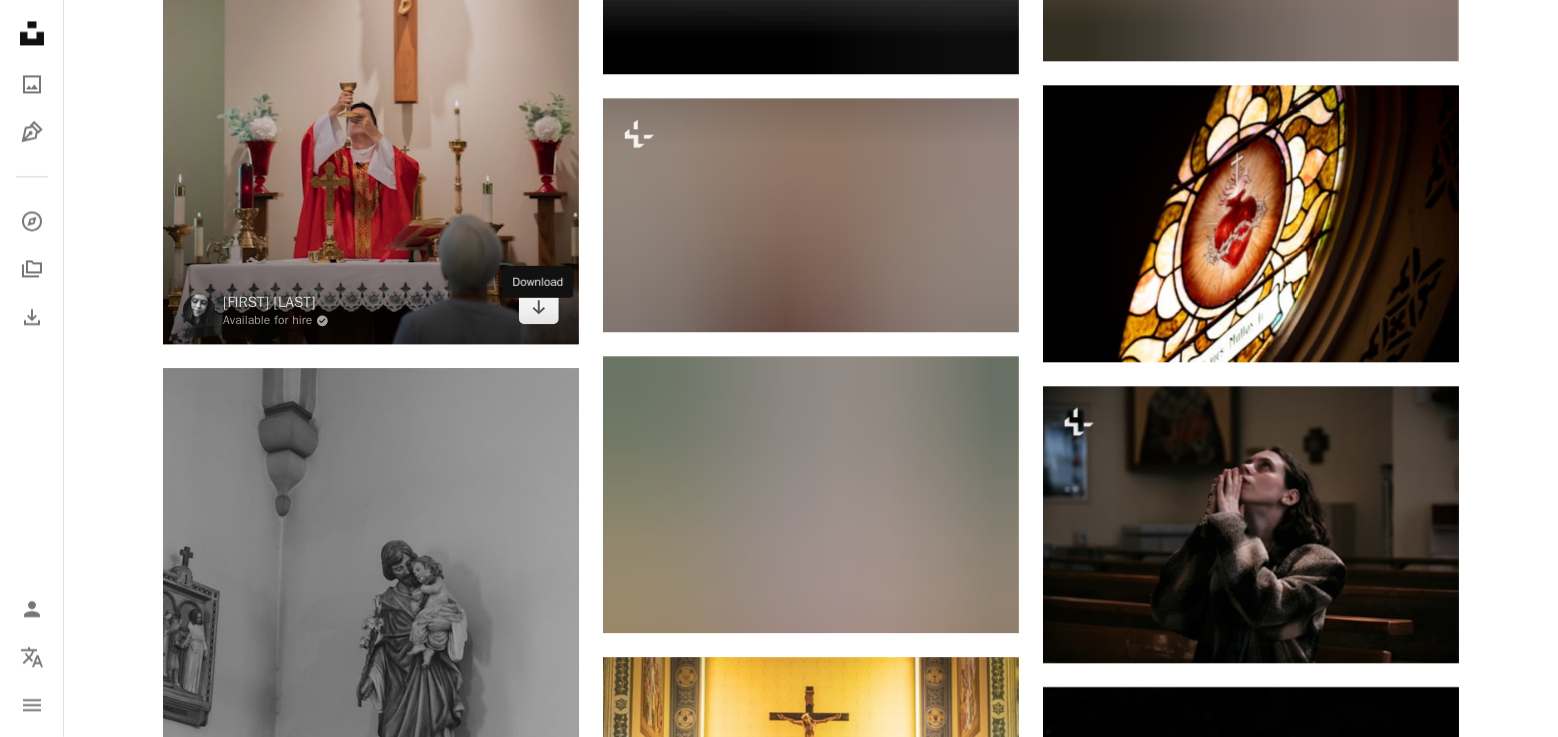 scroll, scrollTop: 30733, scrollLeft: 0, axis: vertical 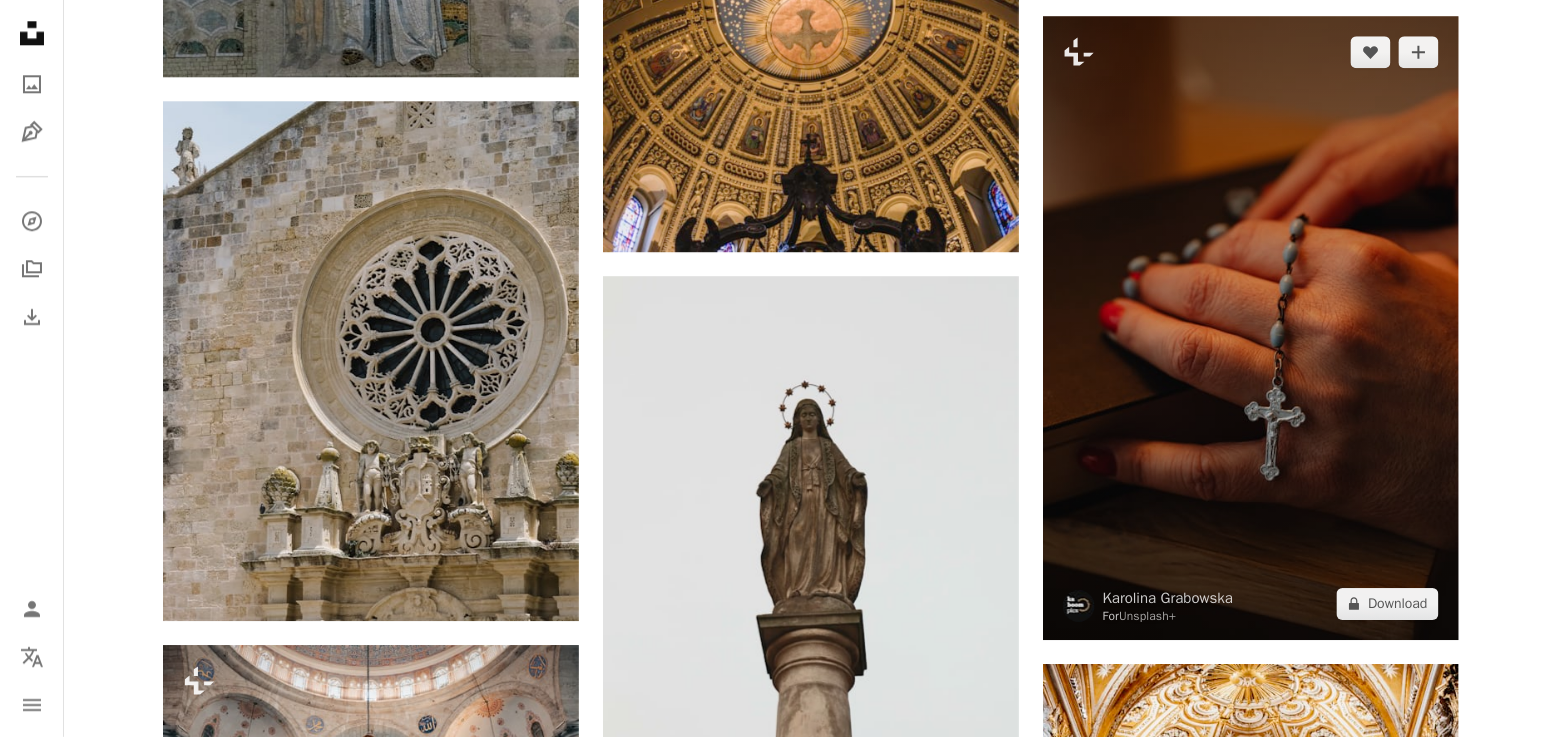 click at bounding box center (1251, 328) 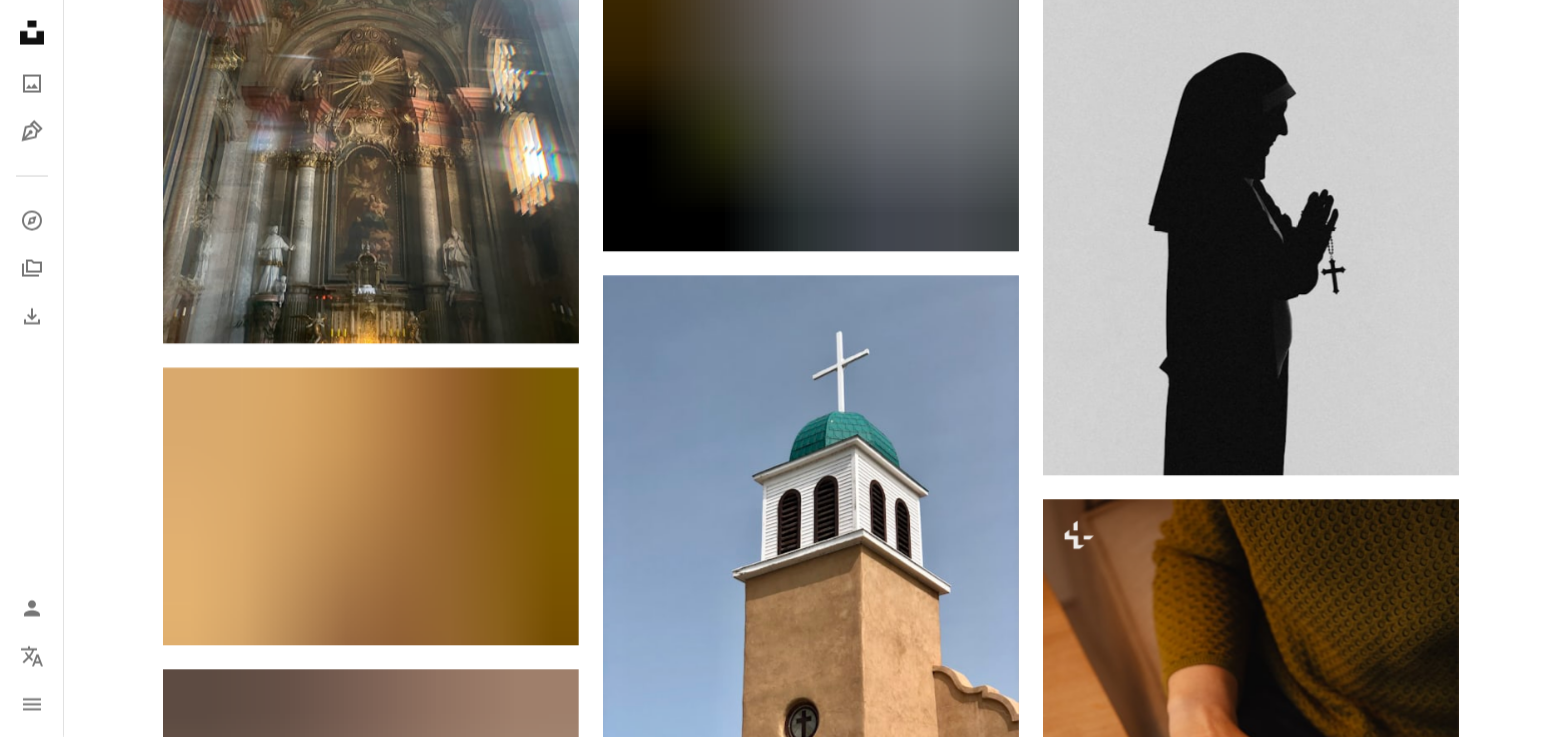 scroll, scrollTop: 57578, scrollLeft: 0, axis: vertical 